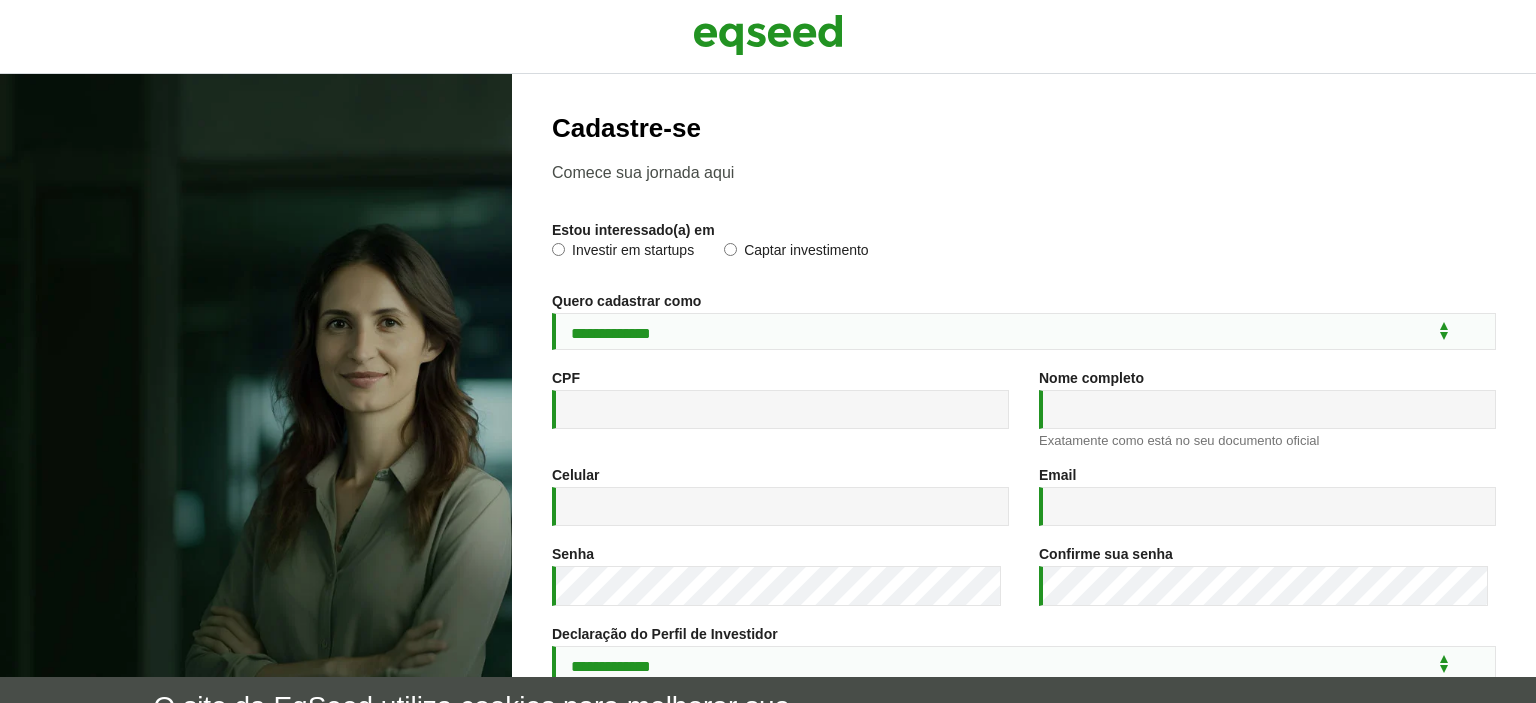 scroll, scrollTop: 0, scrollLeft: 0, axis: both 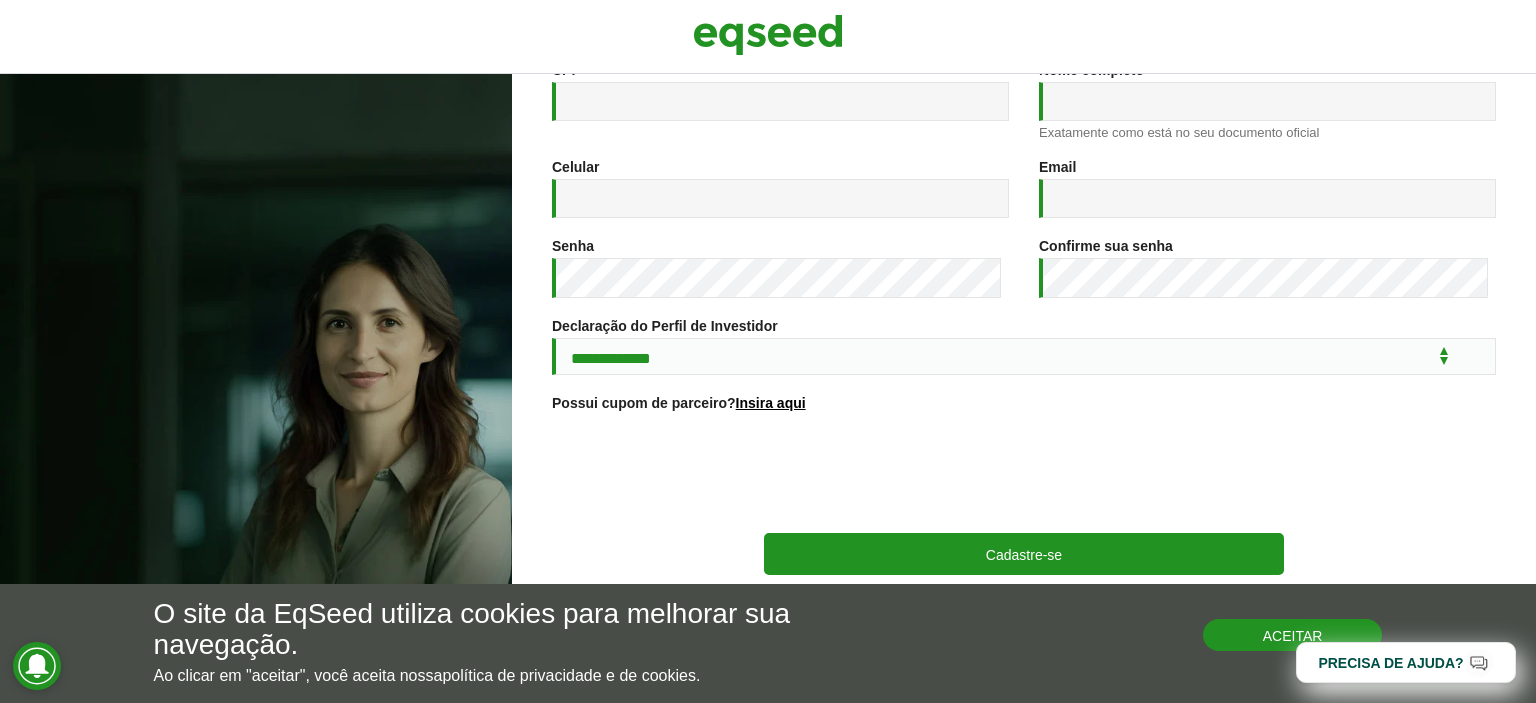 click on "Aceitar" at bounding box center [1293, 635] 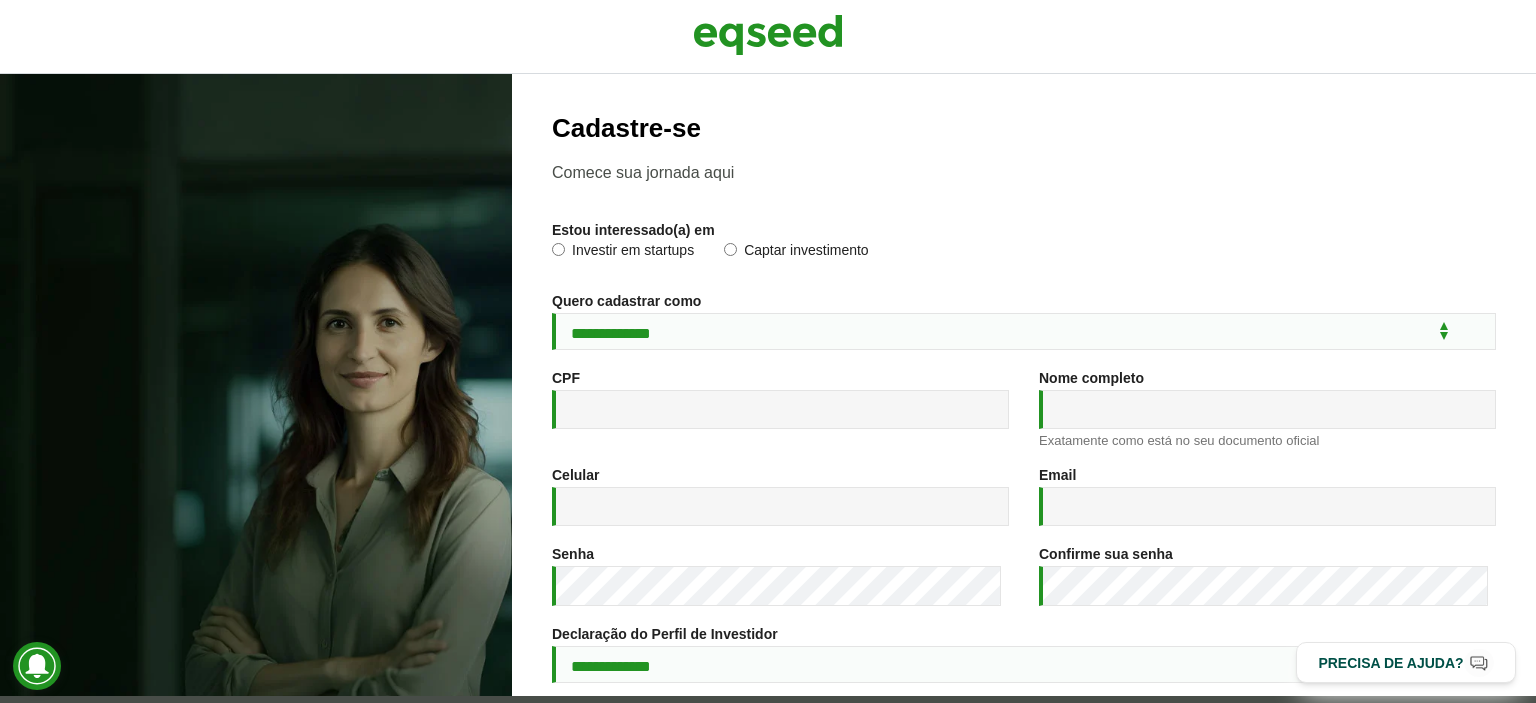 scroll, scrollTop: 324, scrollLeft: 0, axis: vertical 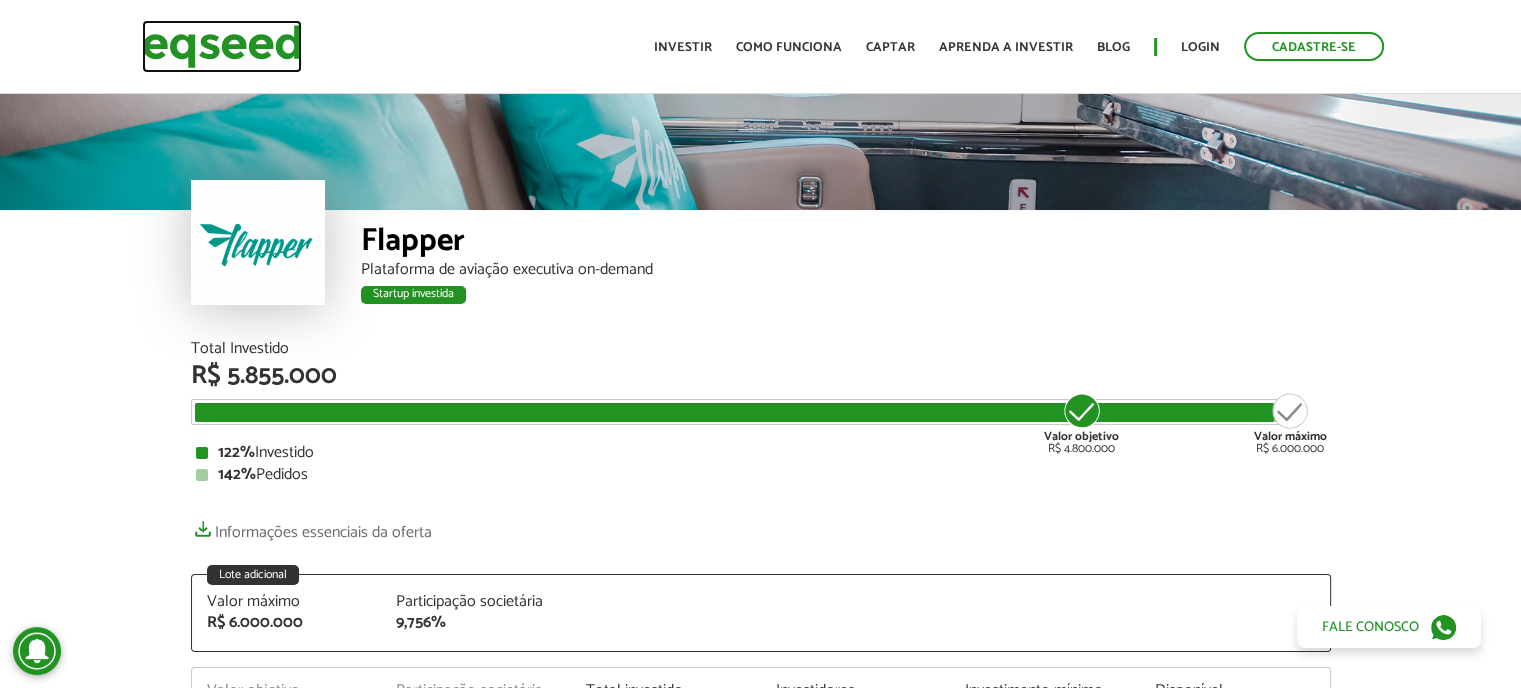 click at bounding box center [222, 46] 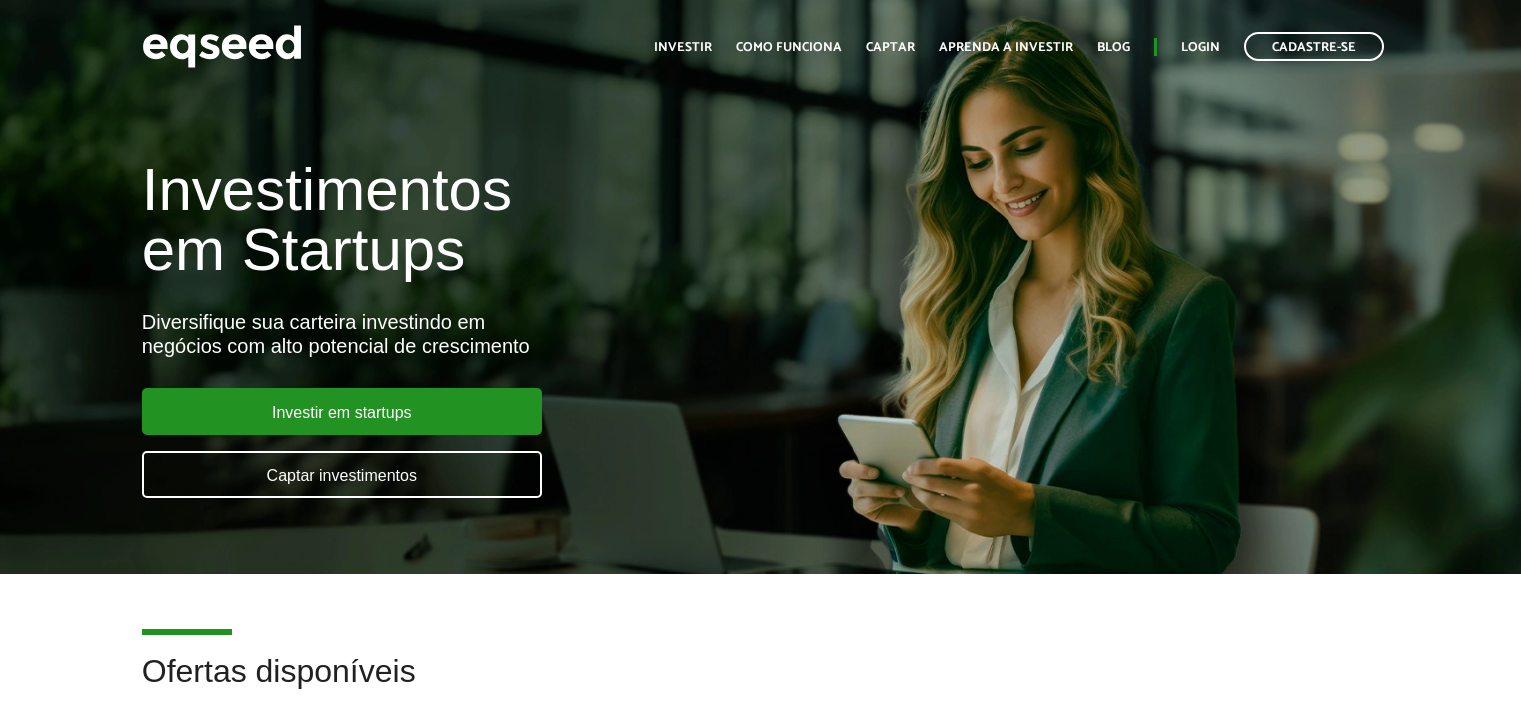 scroll, scrollTop: 0, scrollLeft: 0, axis: both 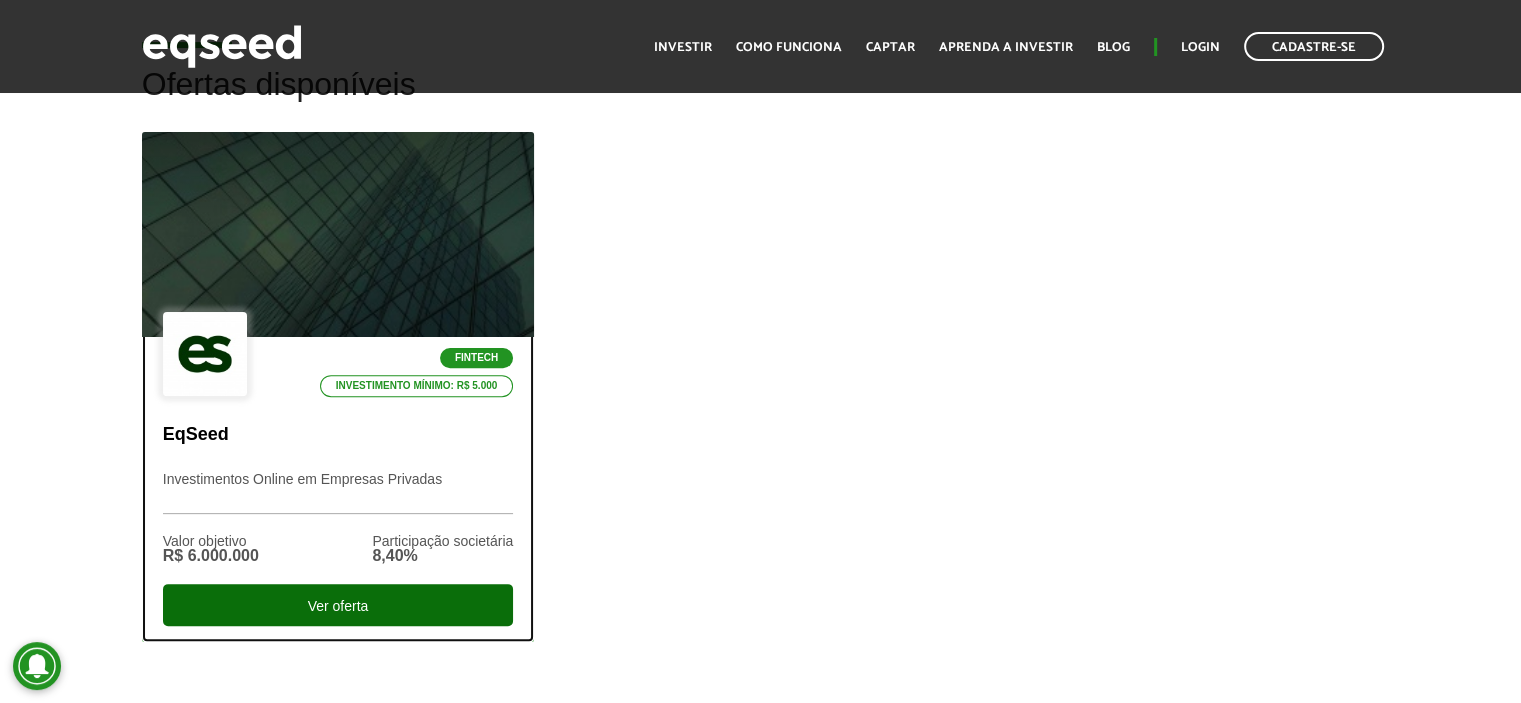click on "Ver oferta" at bounding box center (338, 605) 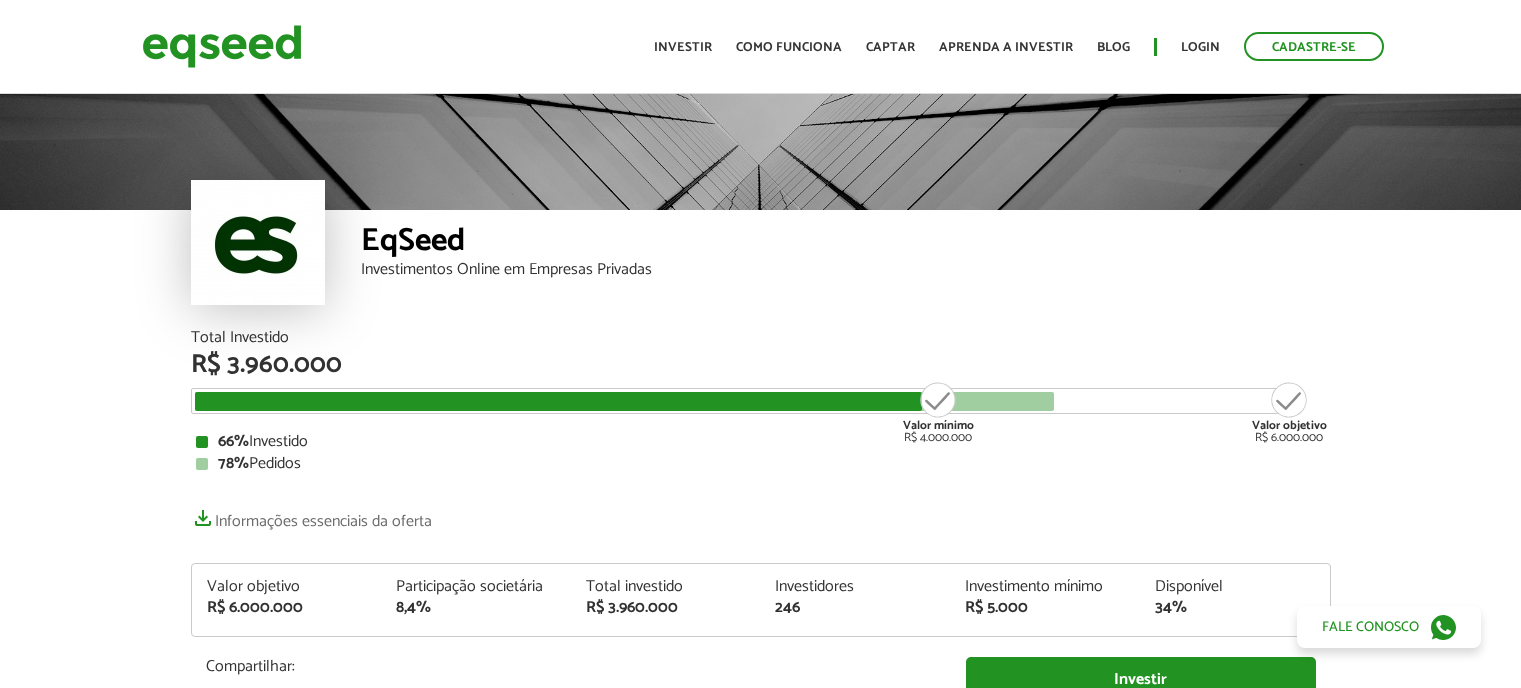 scroll, scrollTop: 0, scrollLeft: 0, axis: both 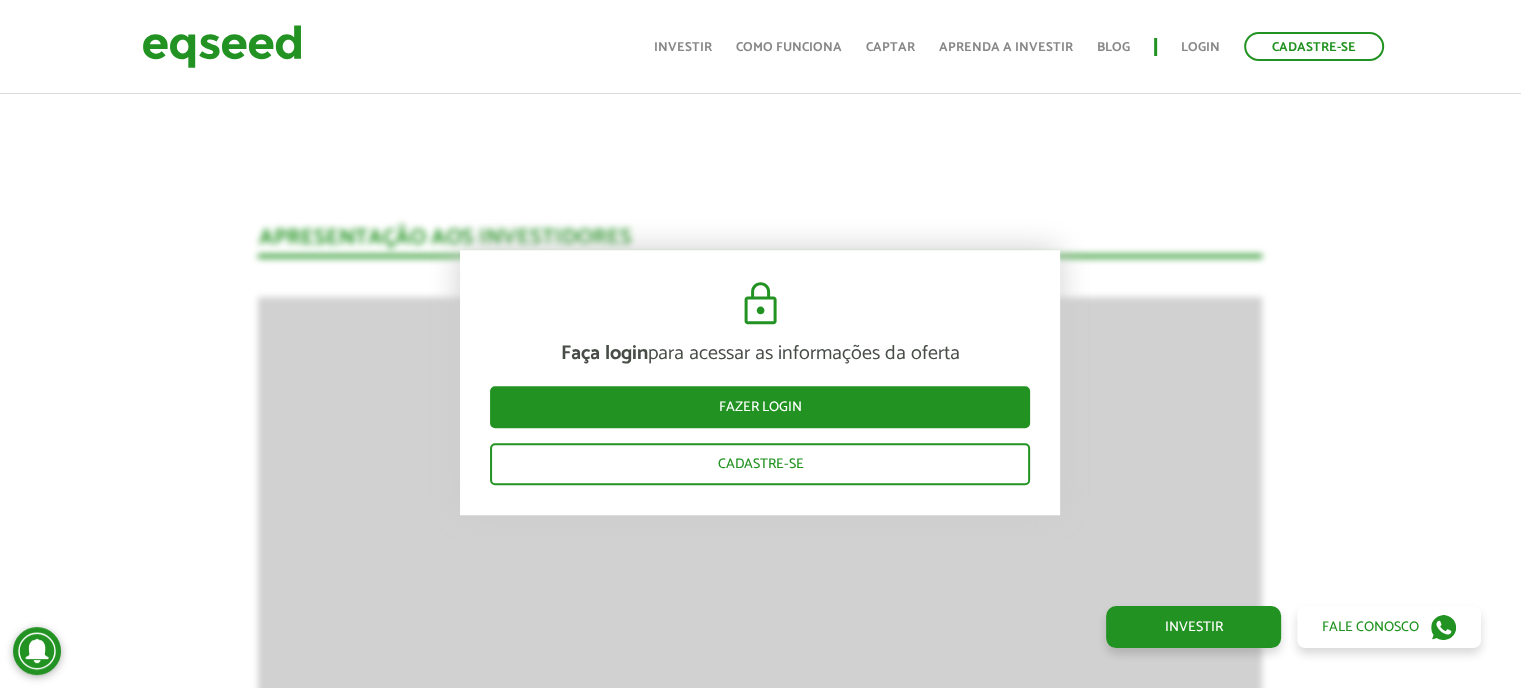 drag, startPoint x: 1517, startPoint y: 249, endPoint x: 1498, endPoint y: 300, distance: 54.42426 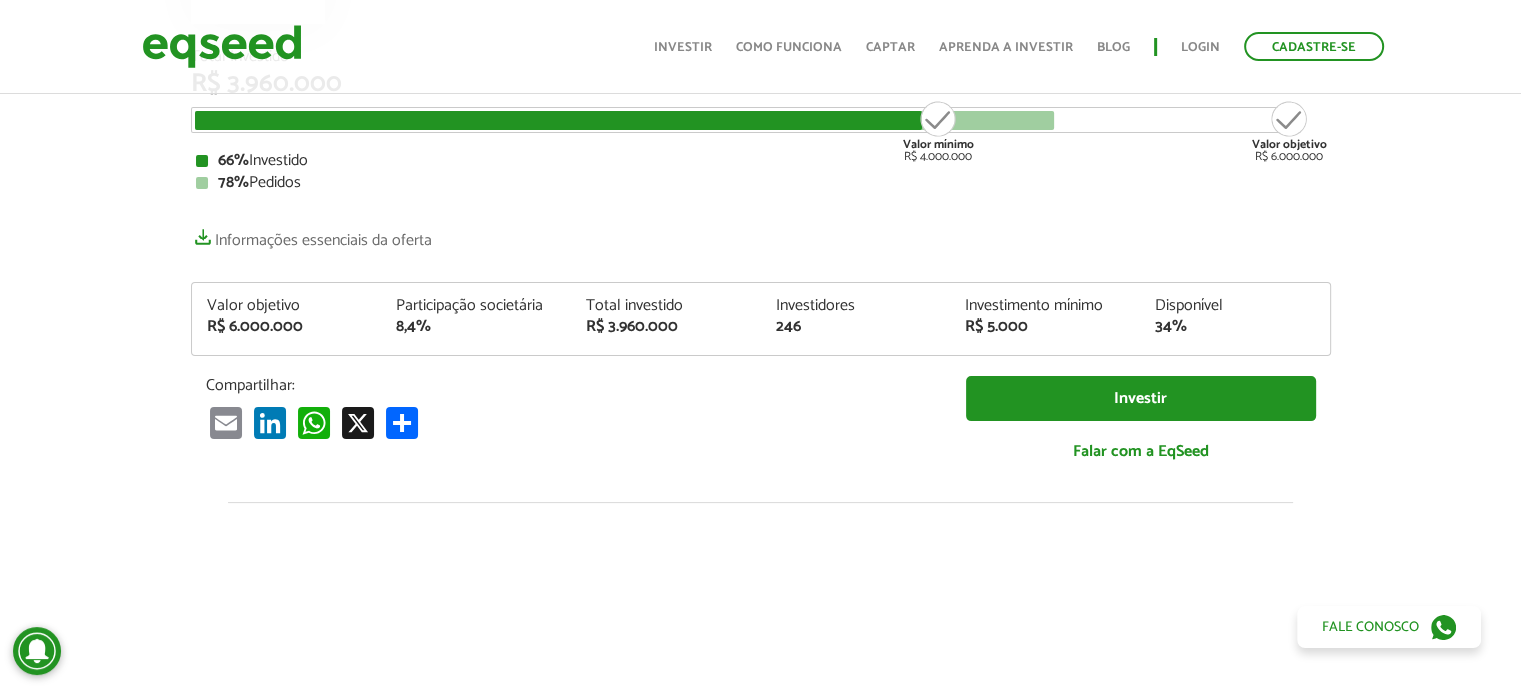scroll, scrollTop: 235, scrollLeft: 0, axis: vertical 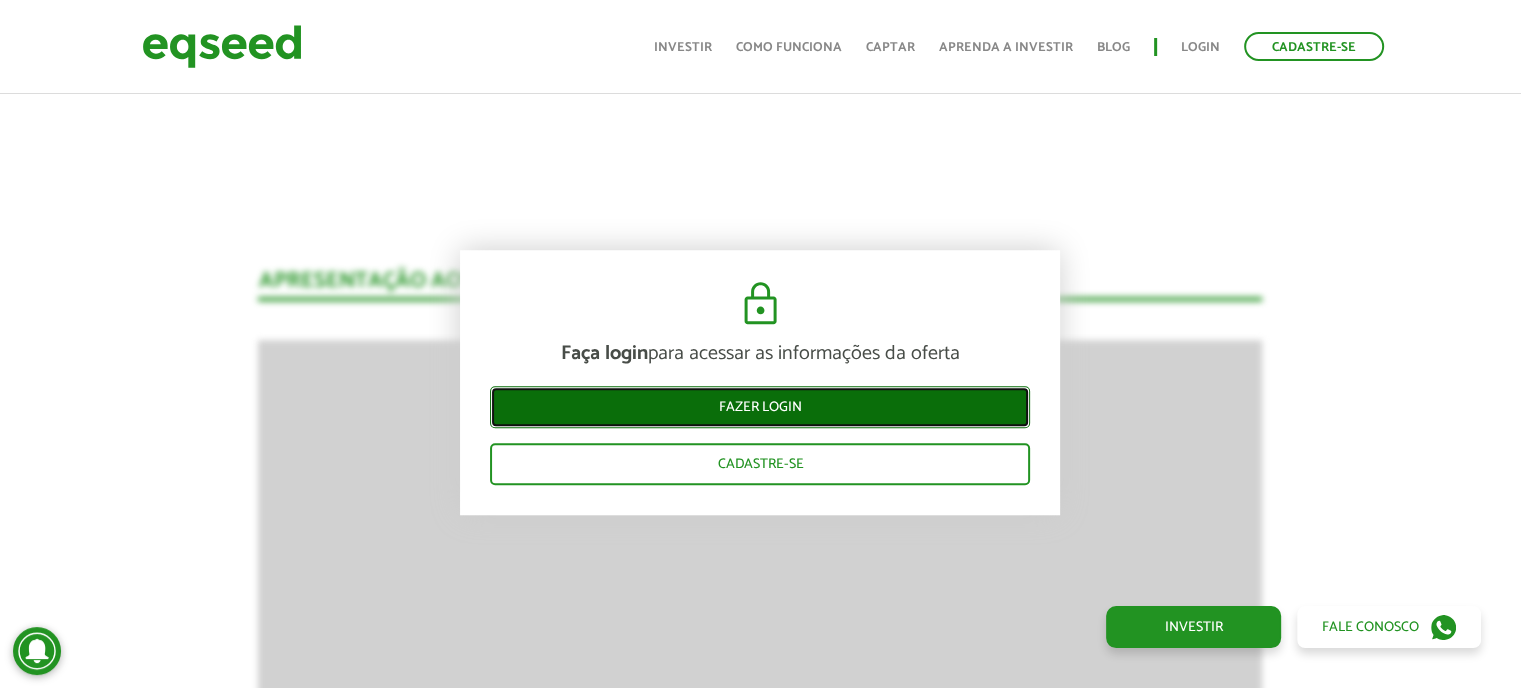 click on "Fazer login" at bounding box center (760, 407) 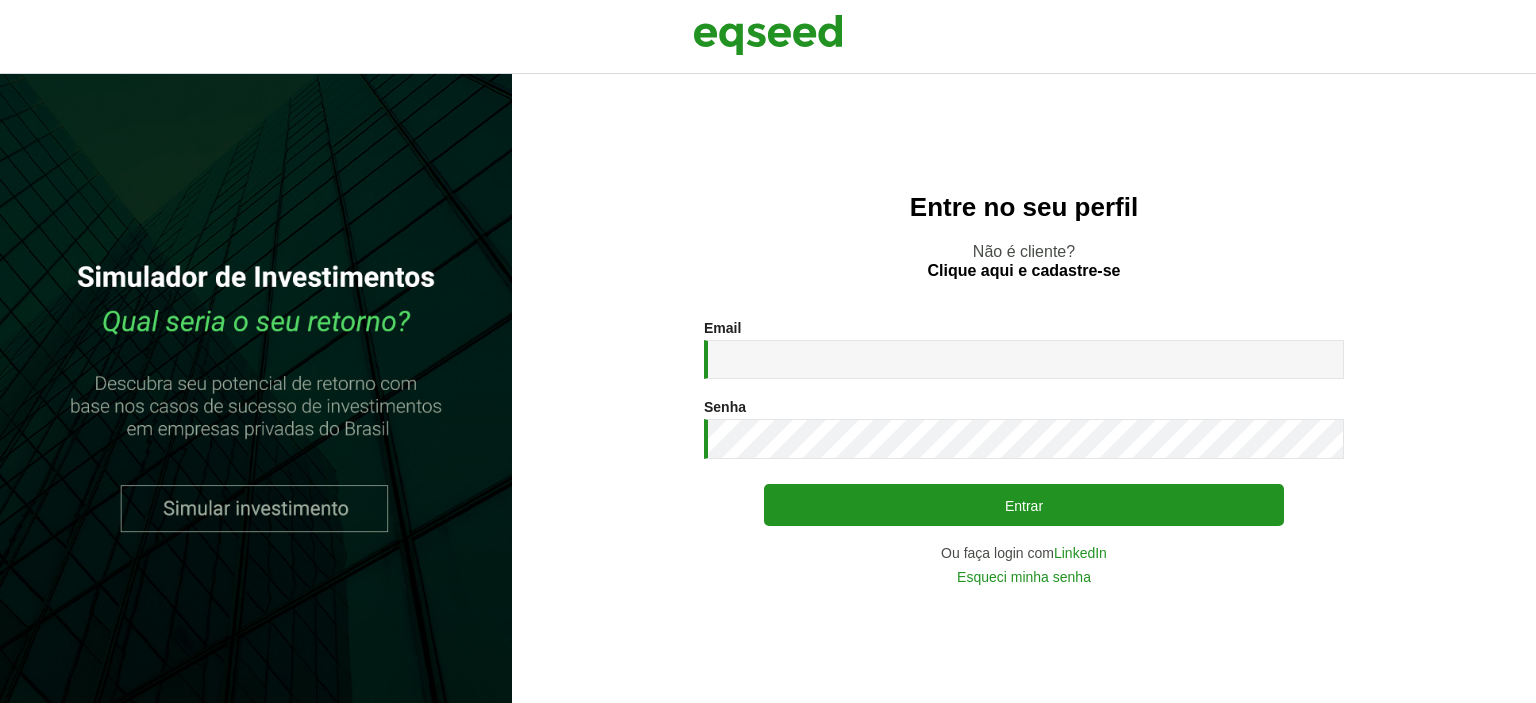 scroll, scrollTop: 0, scrollLeft: 0, axis: both 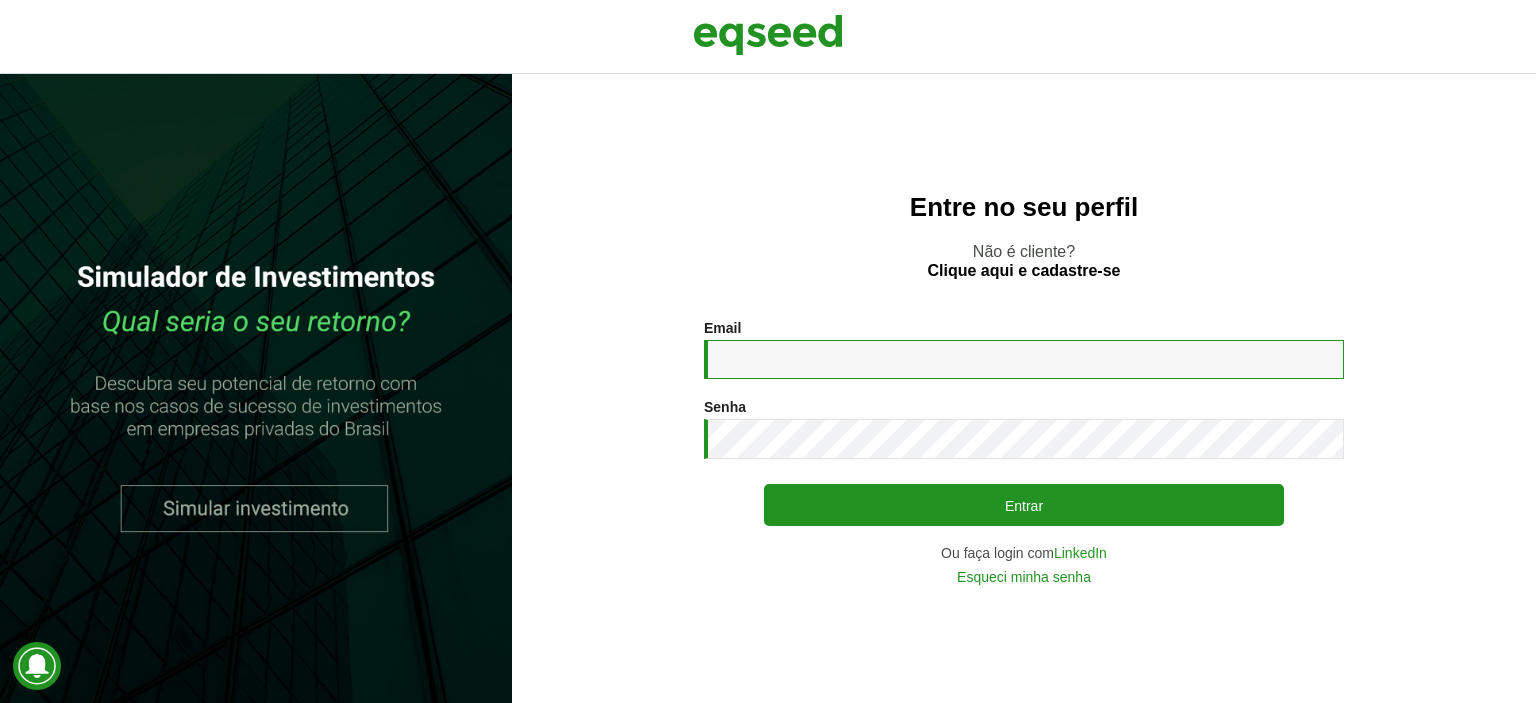 type on "**********" 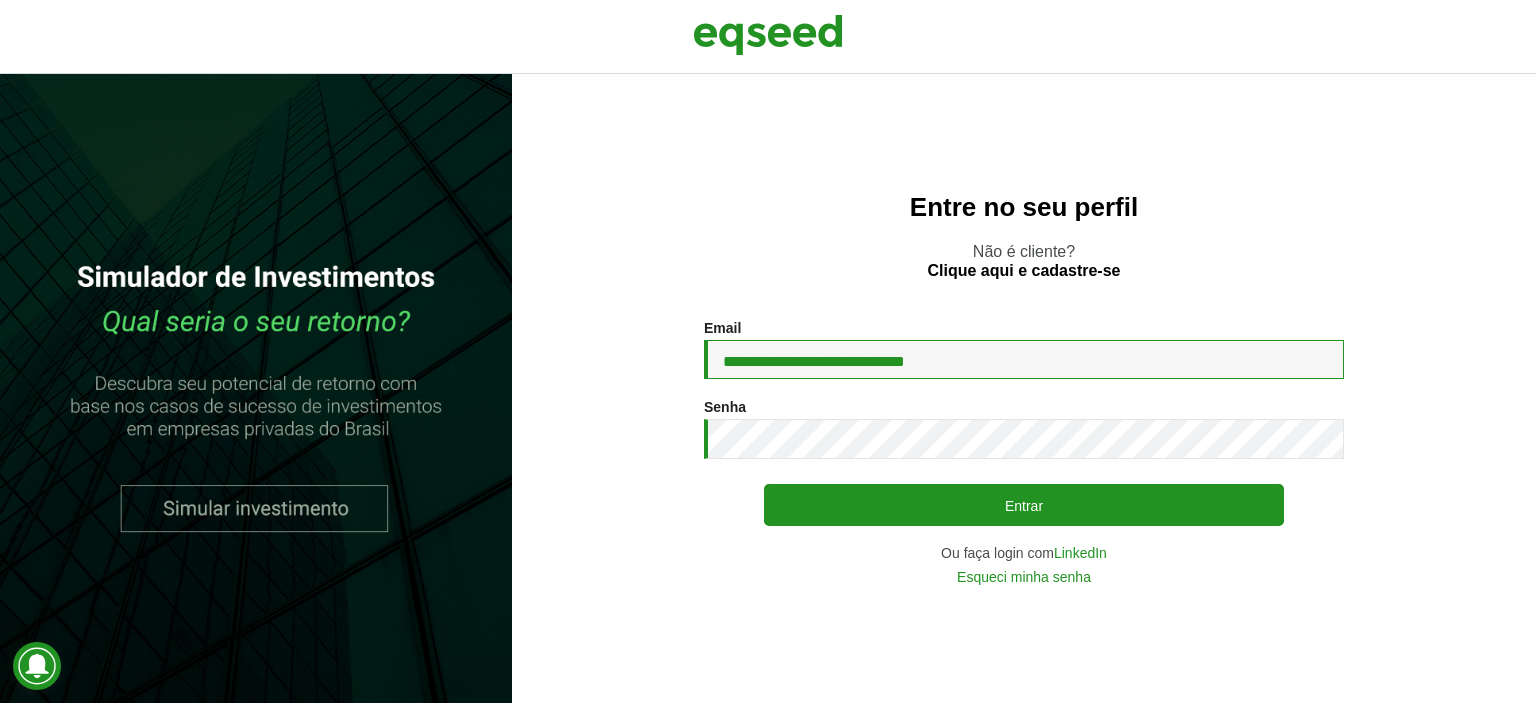 click on "**********" at bounding box center (1024, 359) 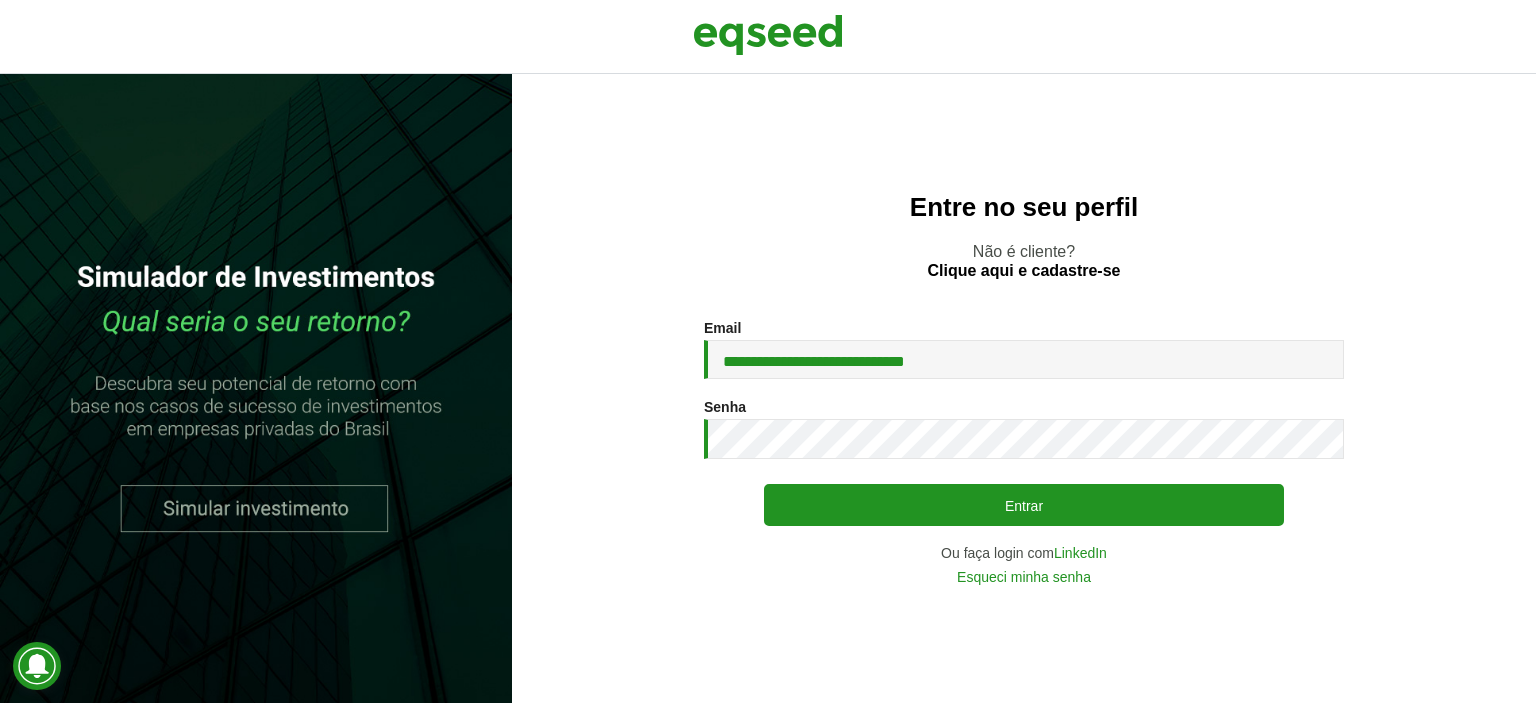 click on "**********" at bounding box center [1024, 388] 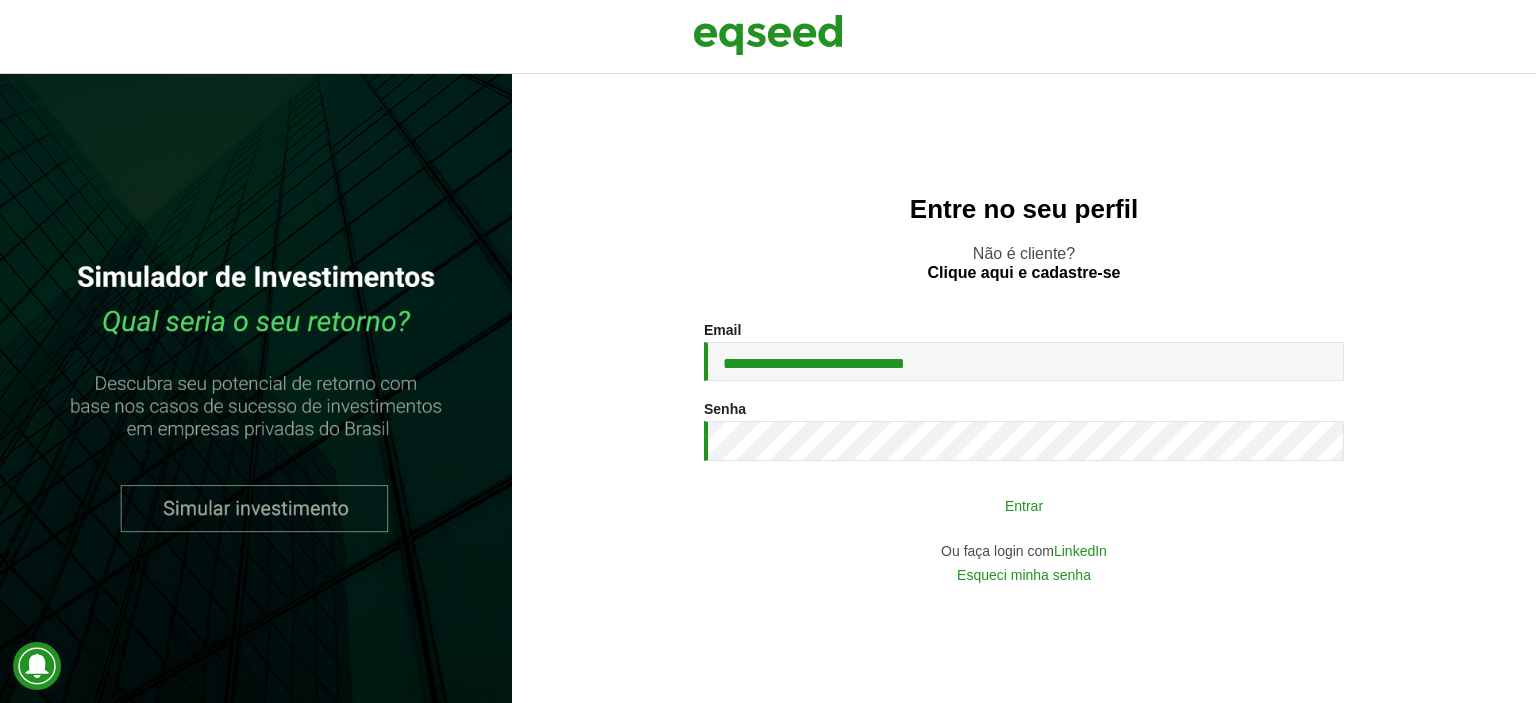 click on "Entrar" at bounding box center (1024, 505) 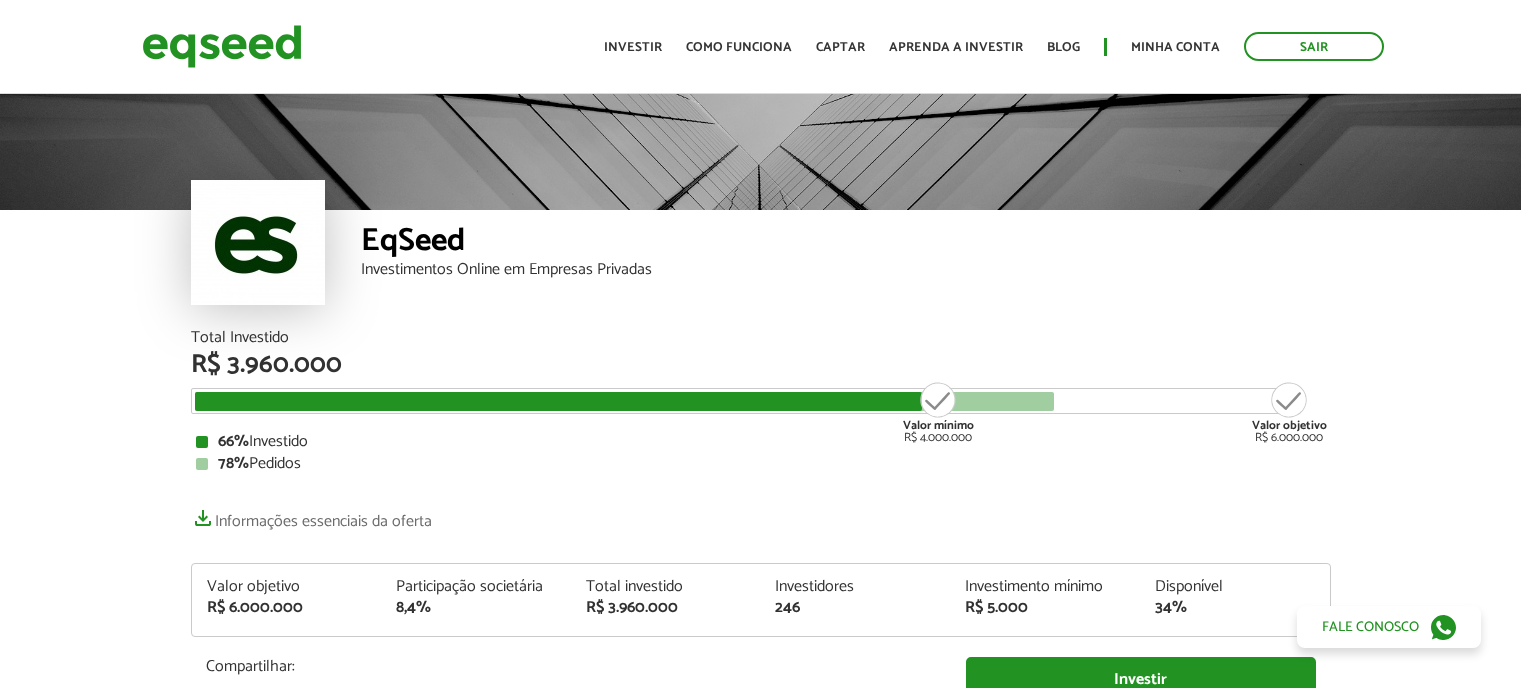scroll, scrollTop: 0, scrollLeft: 0, axis: both 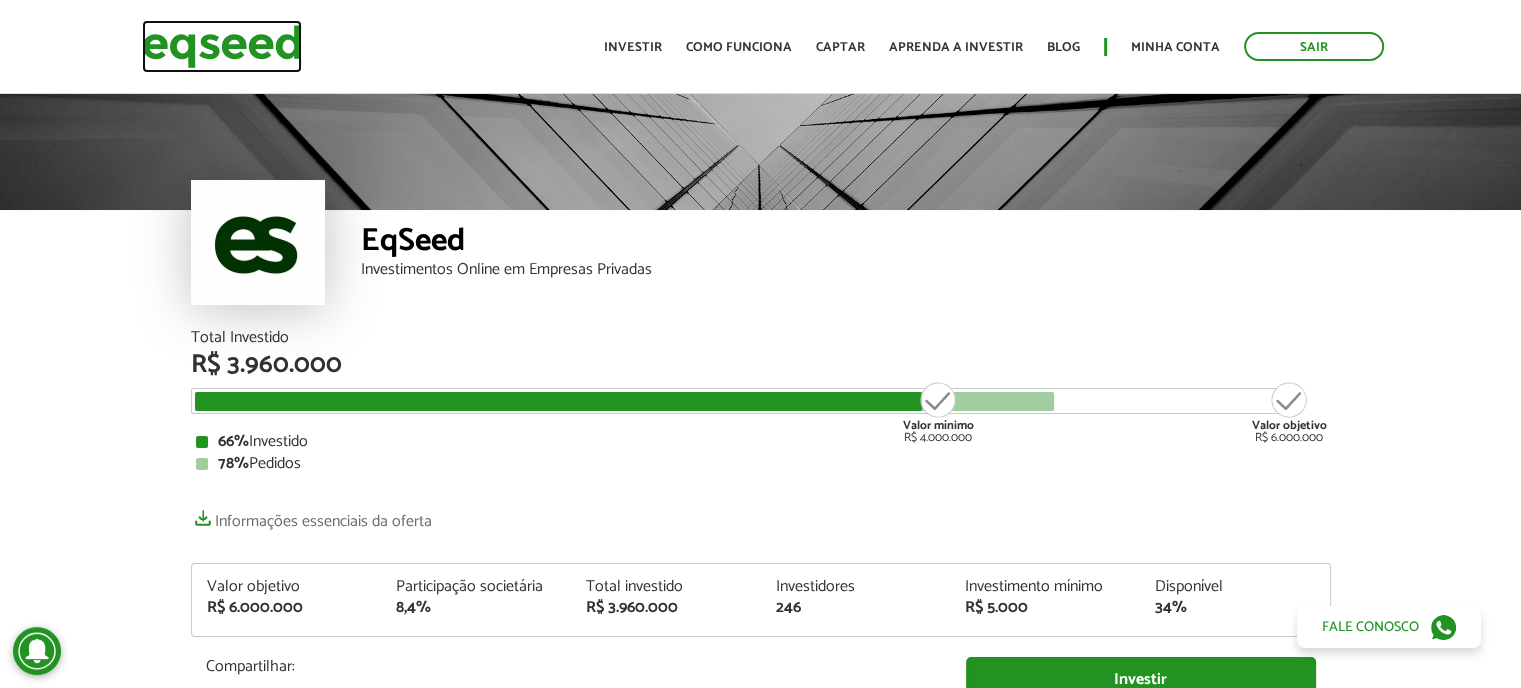 click at bounding box center (222, 46) 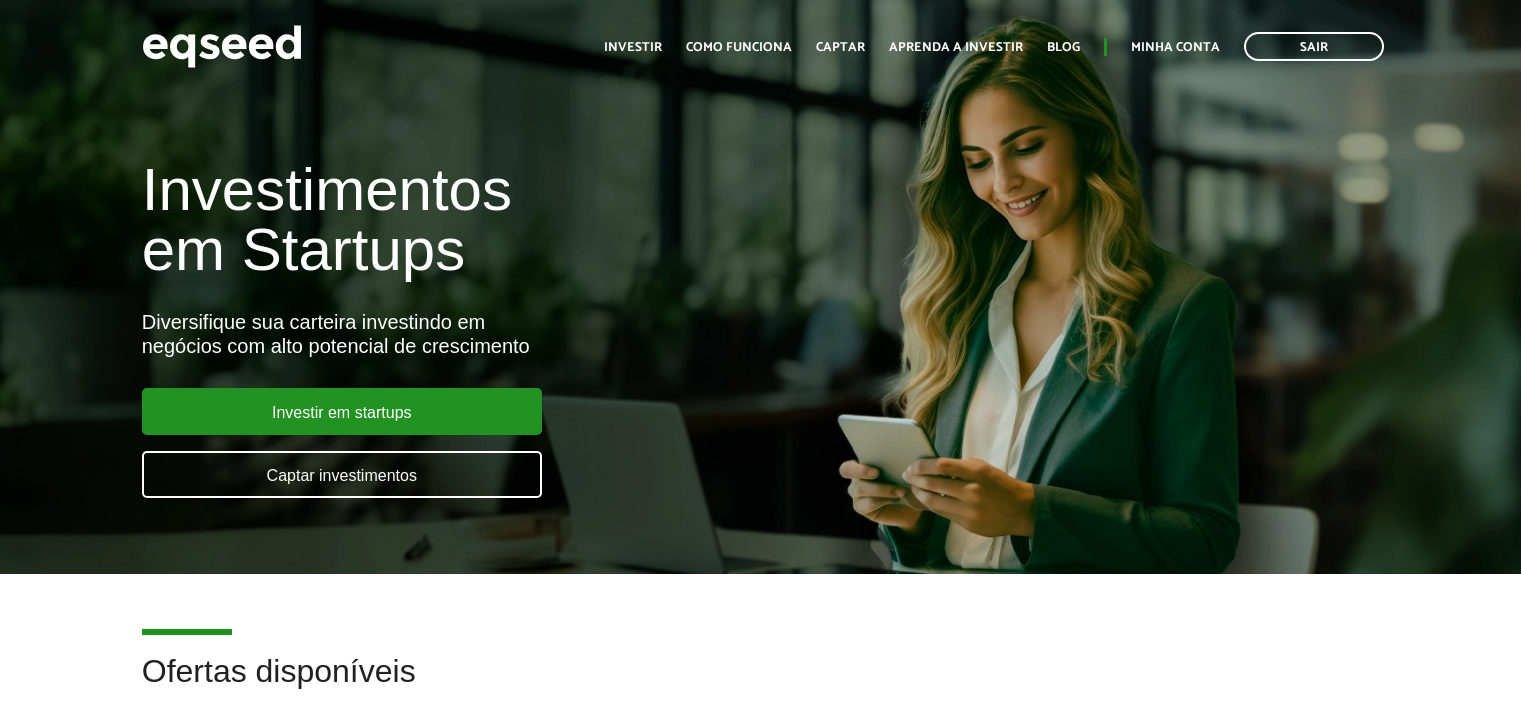 scroll, scrollTop: 0, scrollLeft: 0, axis: both 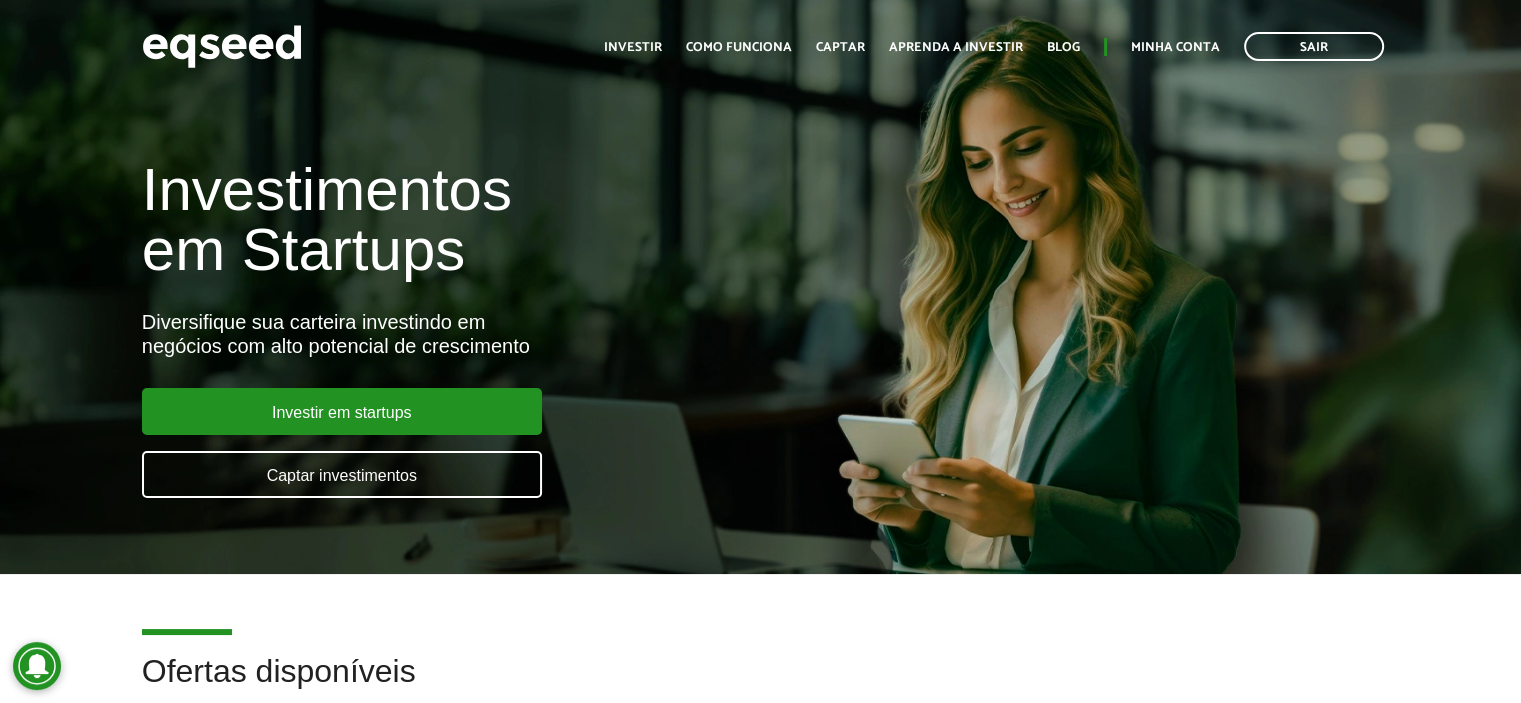 click on "Início
Investir
Como funciona
Captar
Aprenda a investir
Blog
Minha conta
Sair" at bounding box center (994, 46) 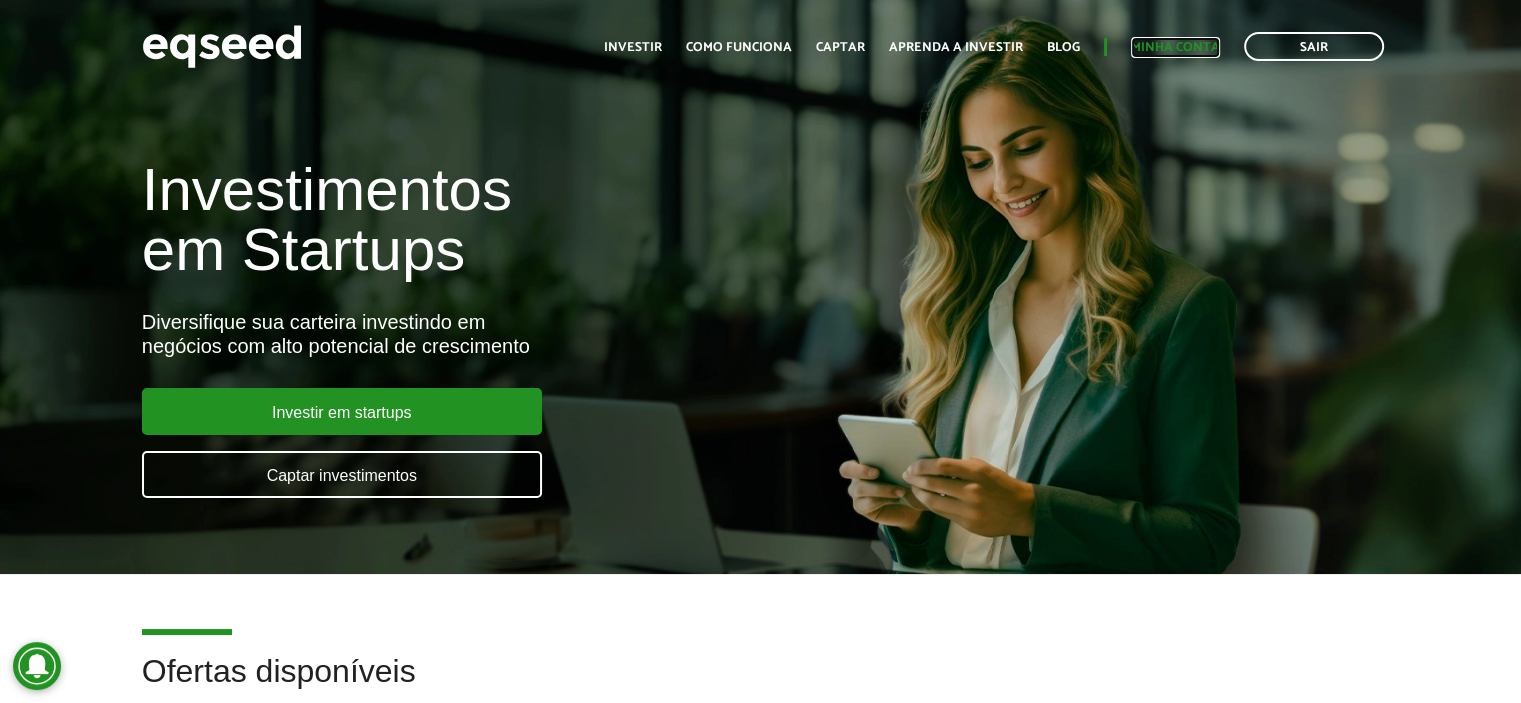 click on "Minha conta" at bounding box center (1175, 47) 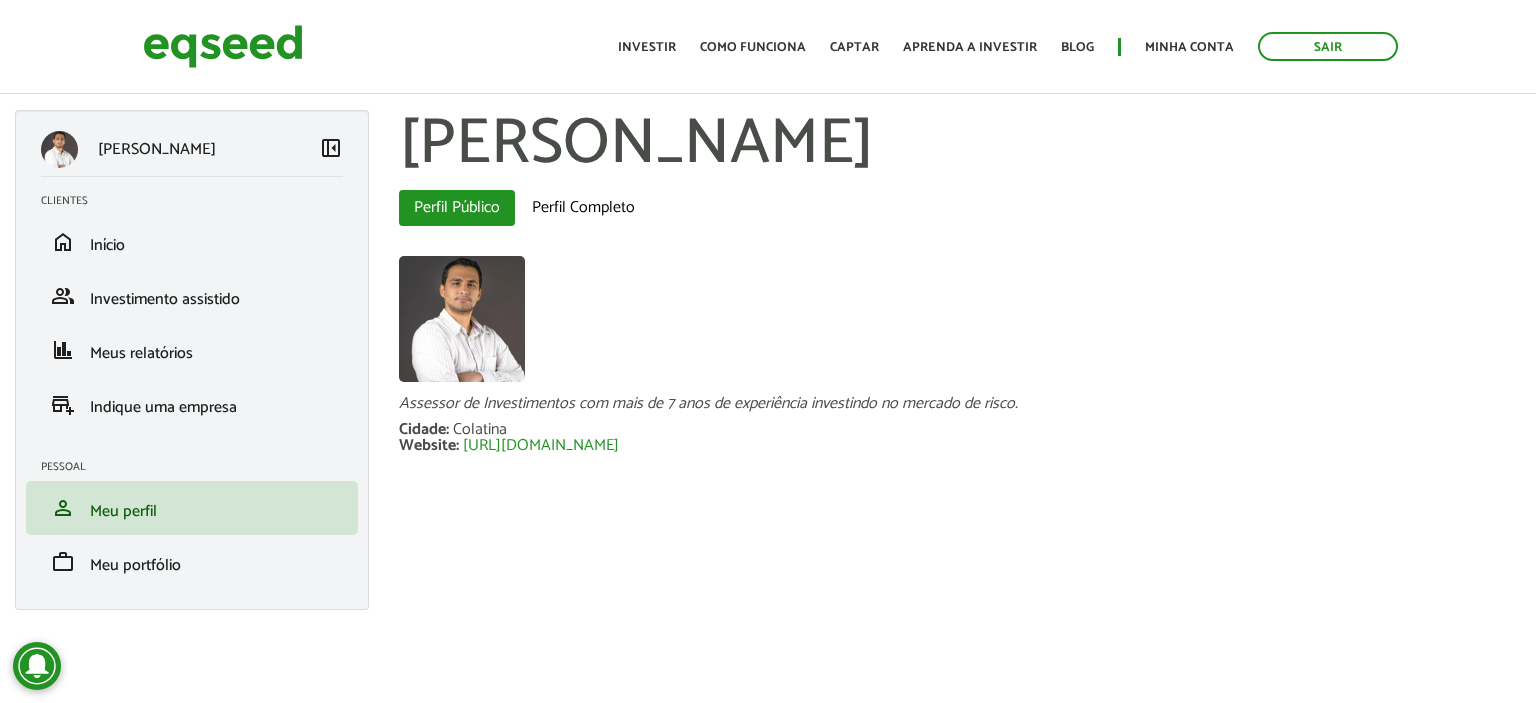 scroll, scrollTop: 0, scrollLeft: 0, axis: both 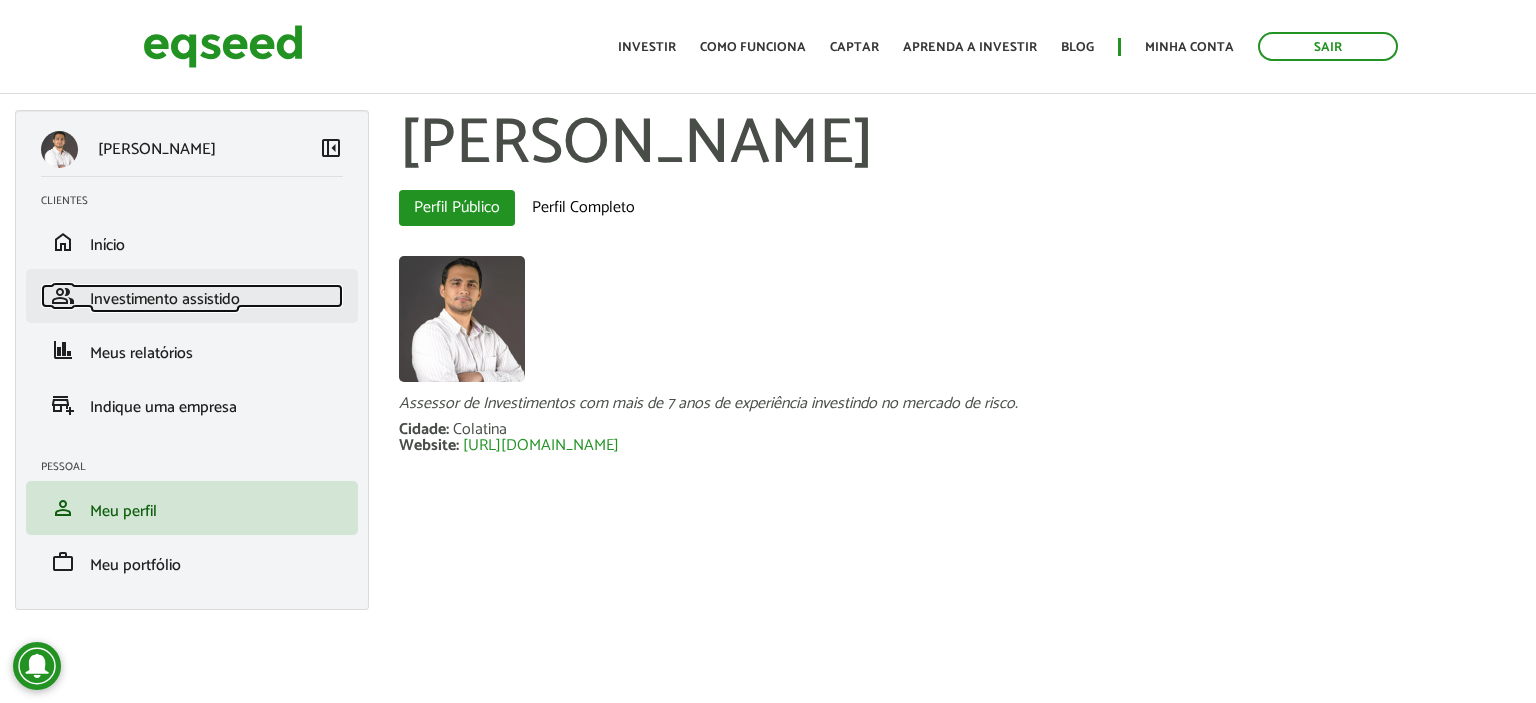 click on "Investimento assistido" at bounding box center (165, 299) 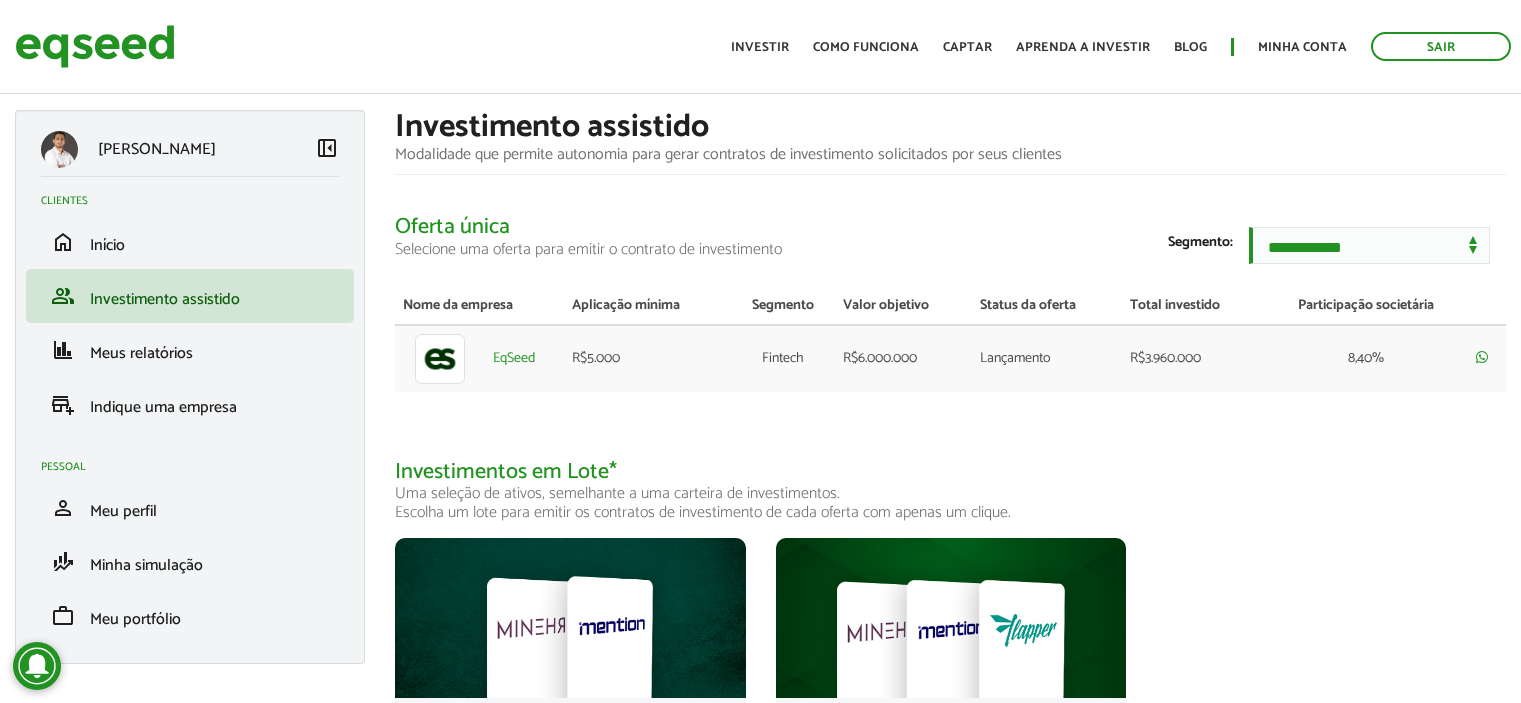 scroll, scrollTop: 0, scrollLeft: 0, axis: both 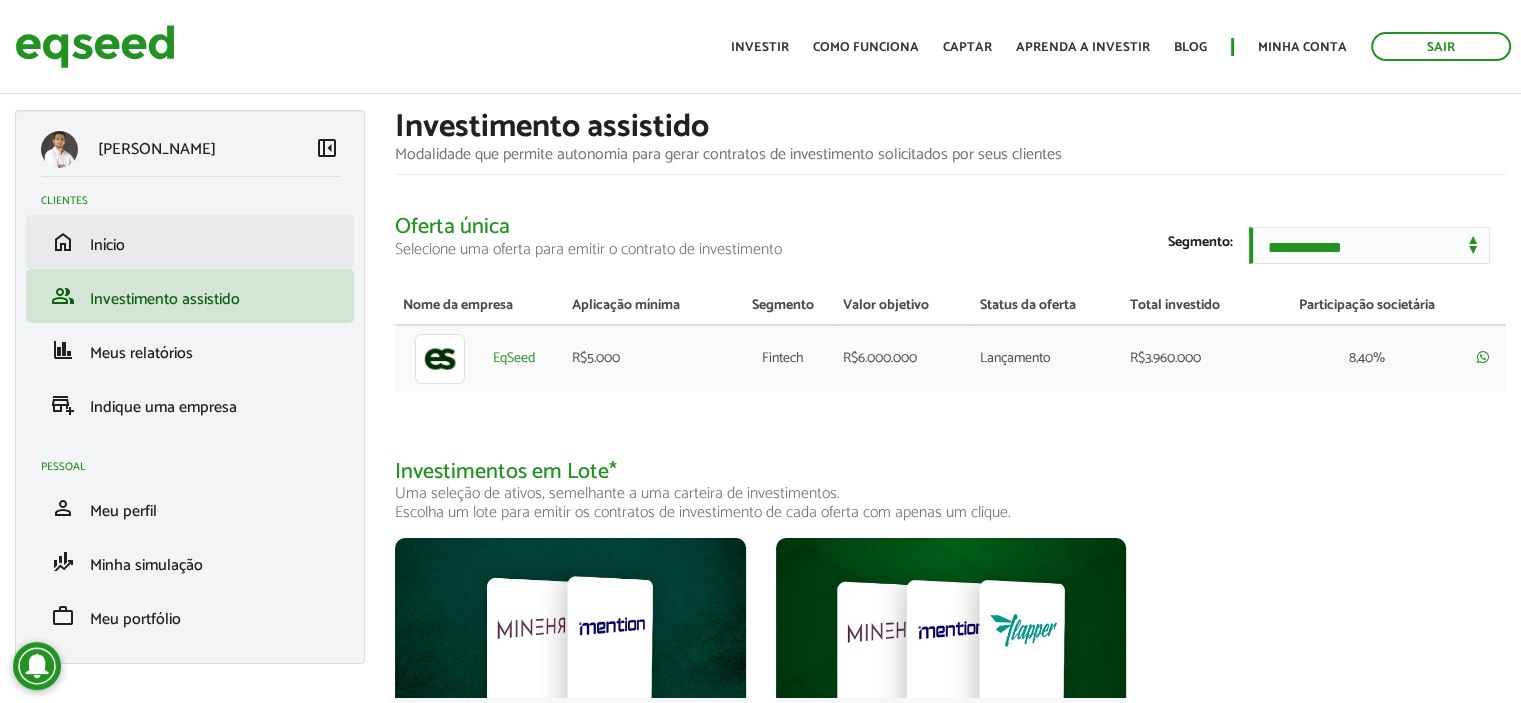 click on "home Início" at bounding box center (190, 242) 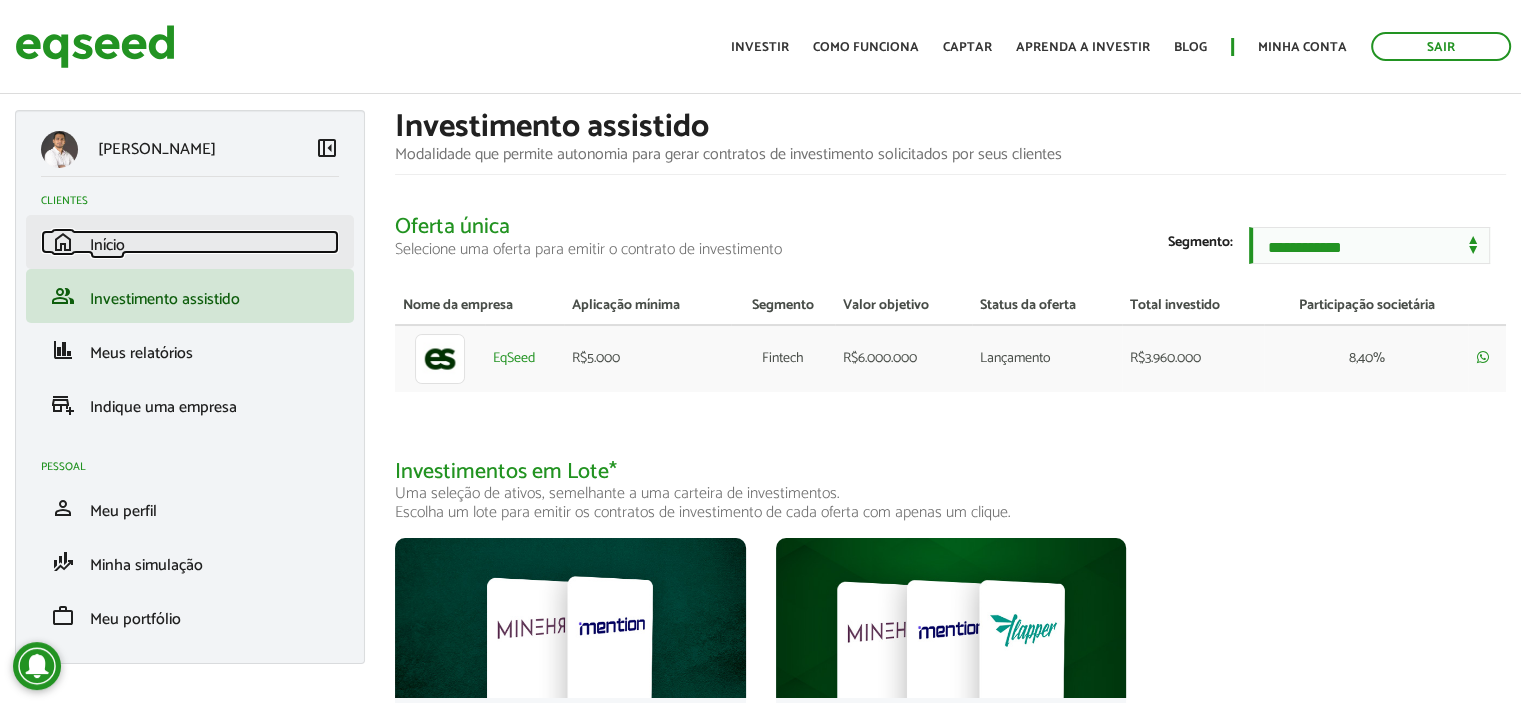 click on "home Início" at bounding box center [190, 242] 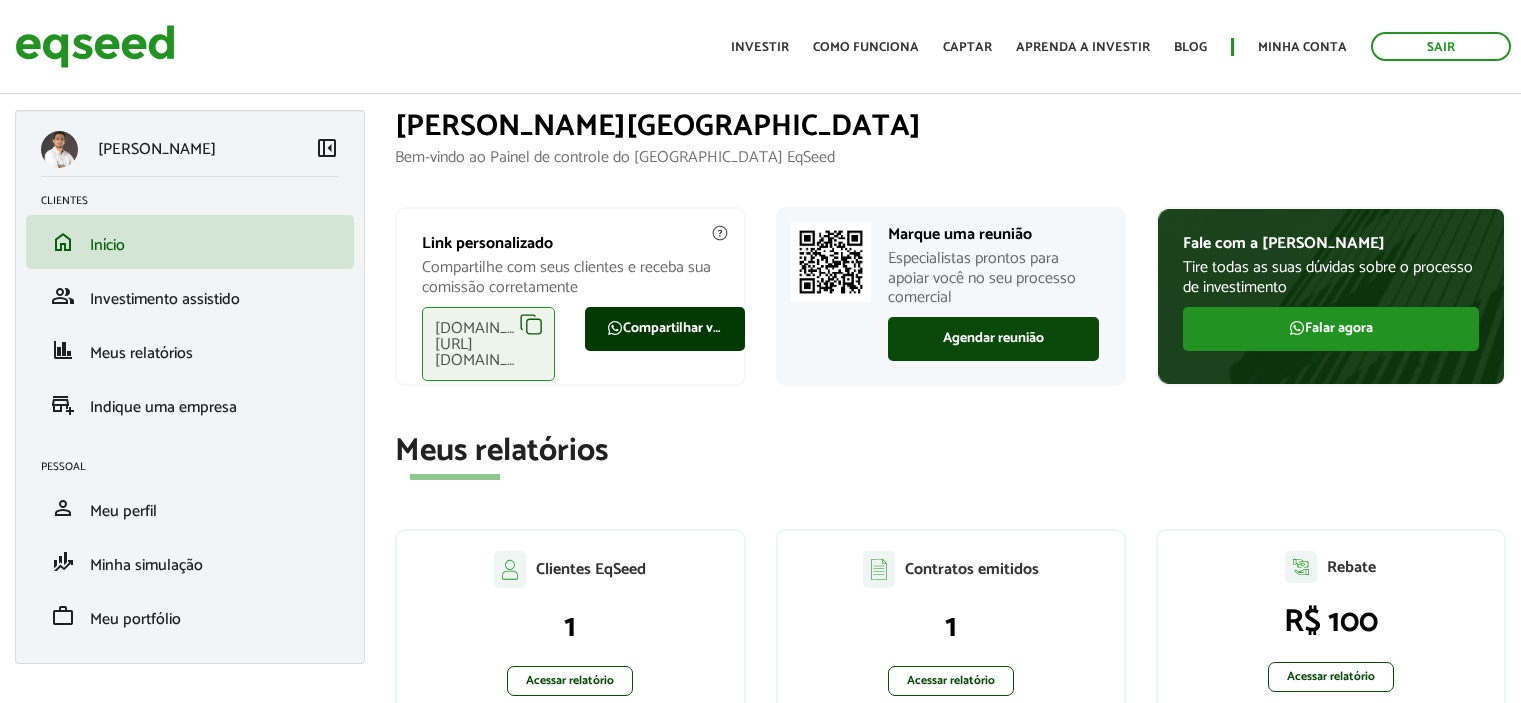 scroll, scrollTop: 0, scrollLeft: 0, axis: both 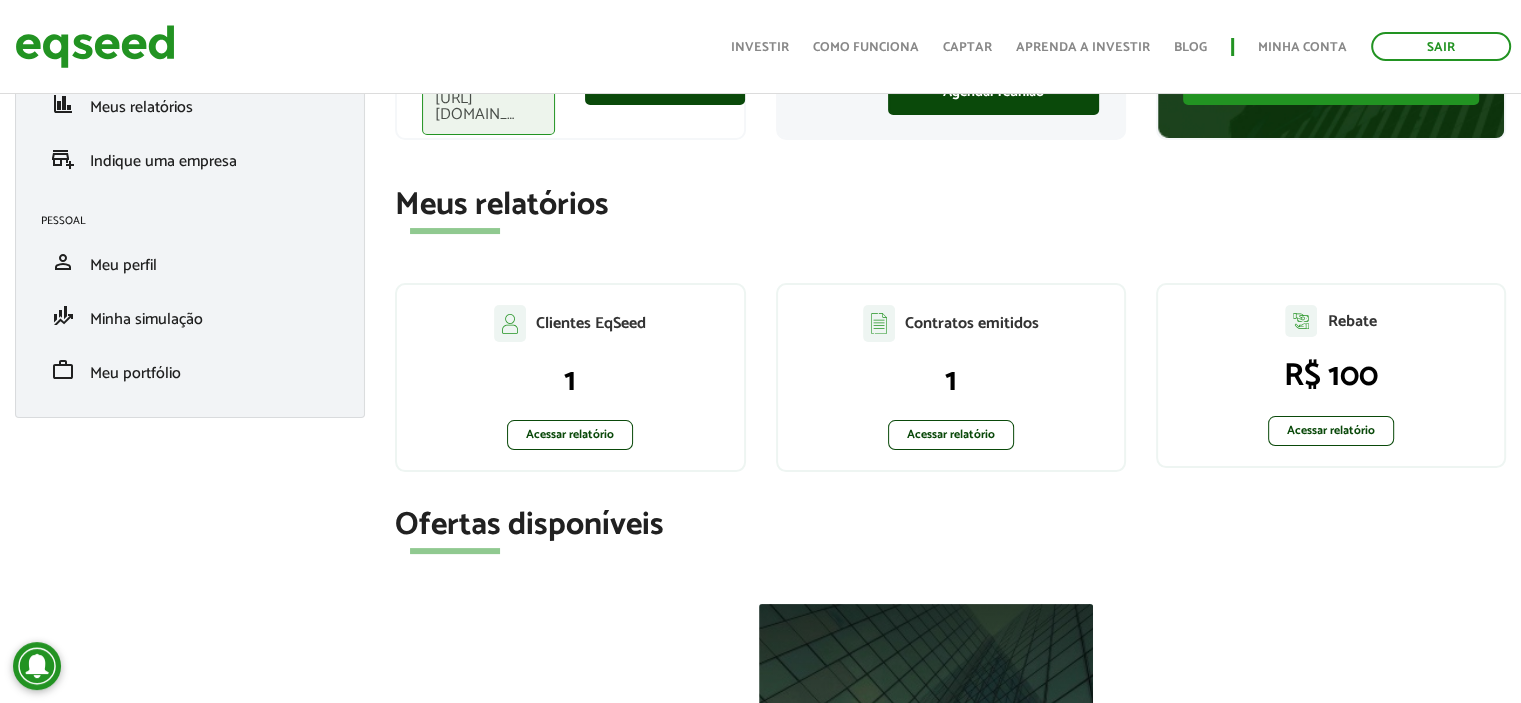 click on "[PERSON_NAME]
left_panel_close
Clientes
home Início
group Investimento assistido
finance Meus relatórios
add_business Indique uma empresa
[GEOGRAPHIC_DATA]
person Meu perfil
finance_mode Minha simulação
work Meu portfólio" at bounding box center [190, 141] 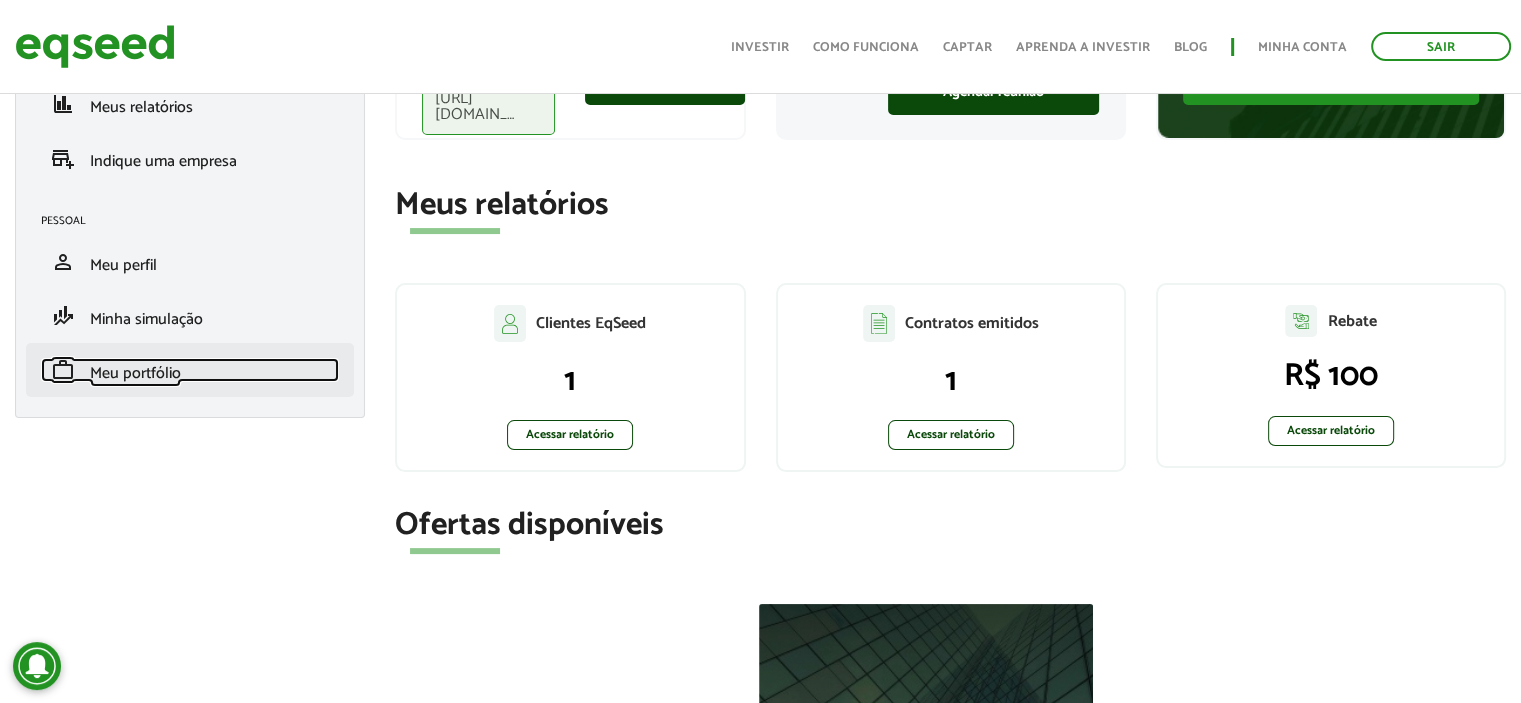 click on "Meu portfólio" at bounding box center [135, 373] 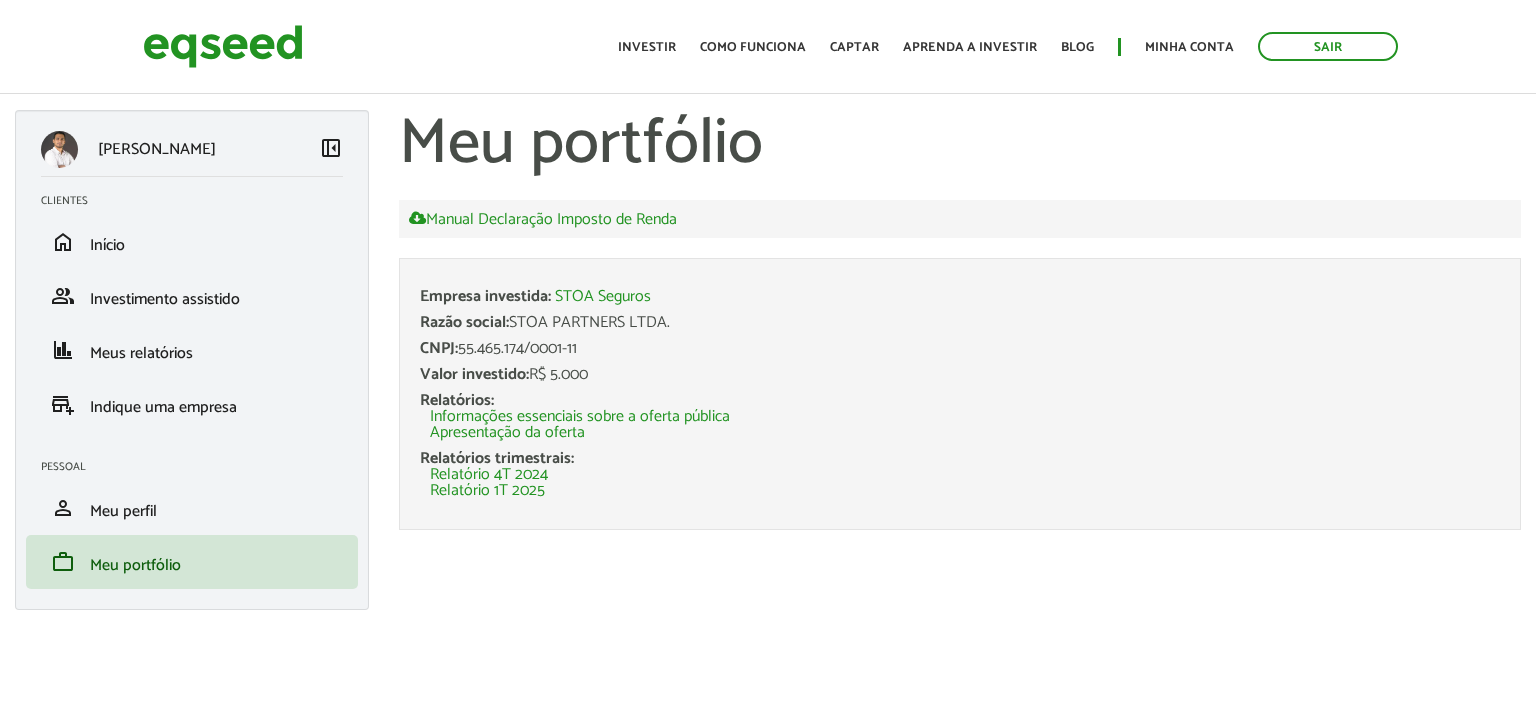 scroll, scrollTop: 0, scrollLeft: 0, axis: both 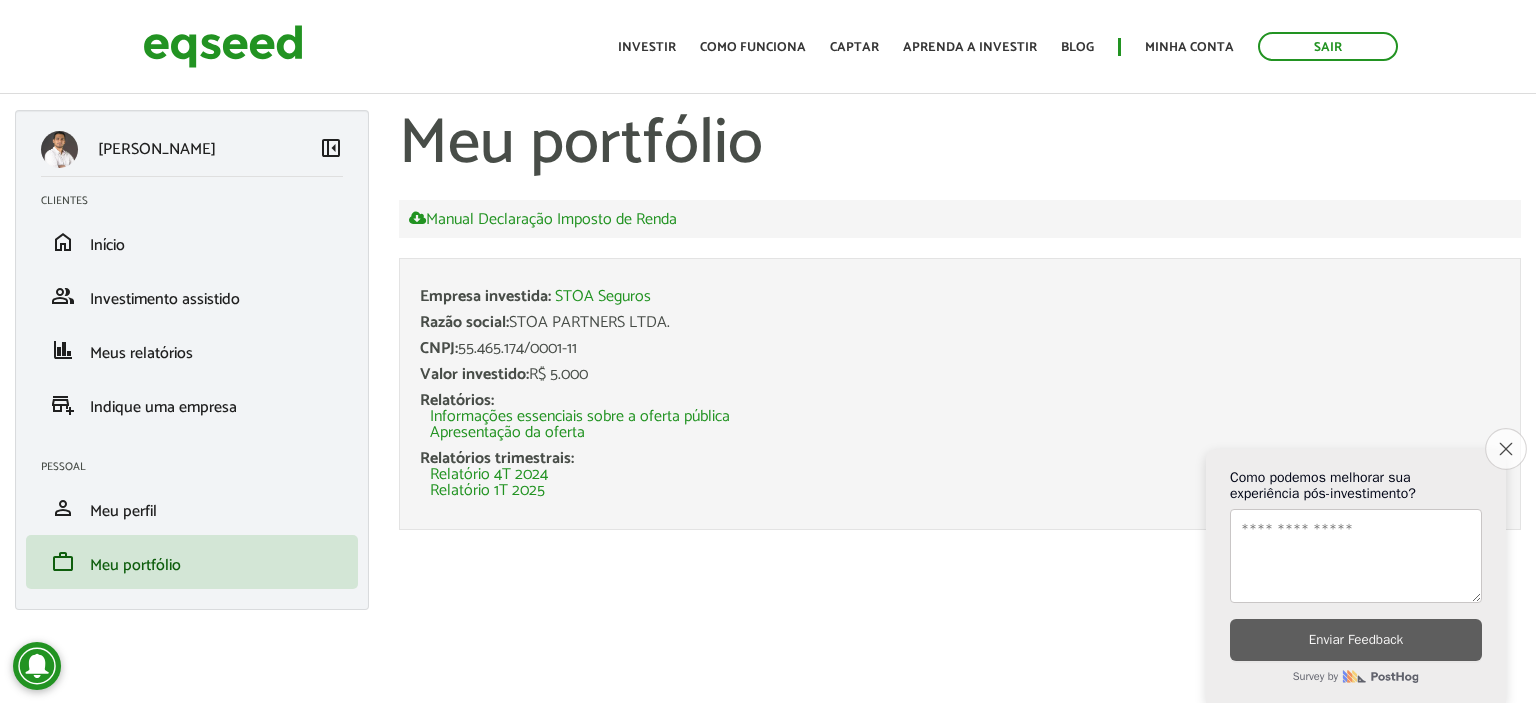 click on "Close survey" 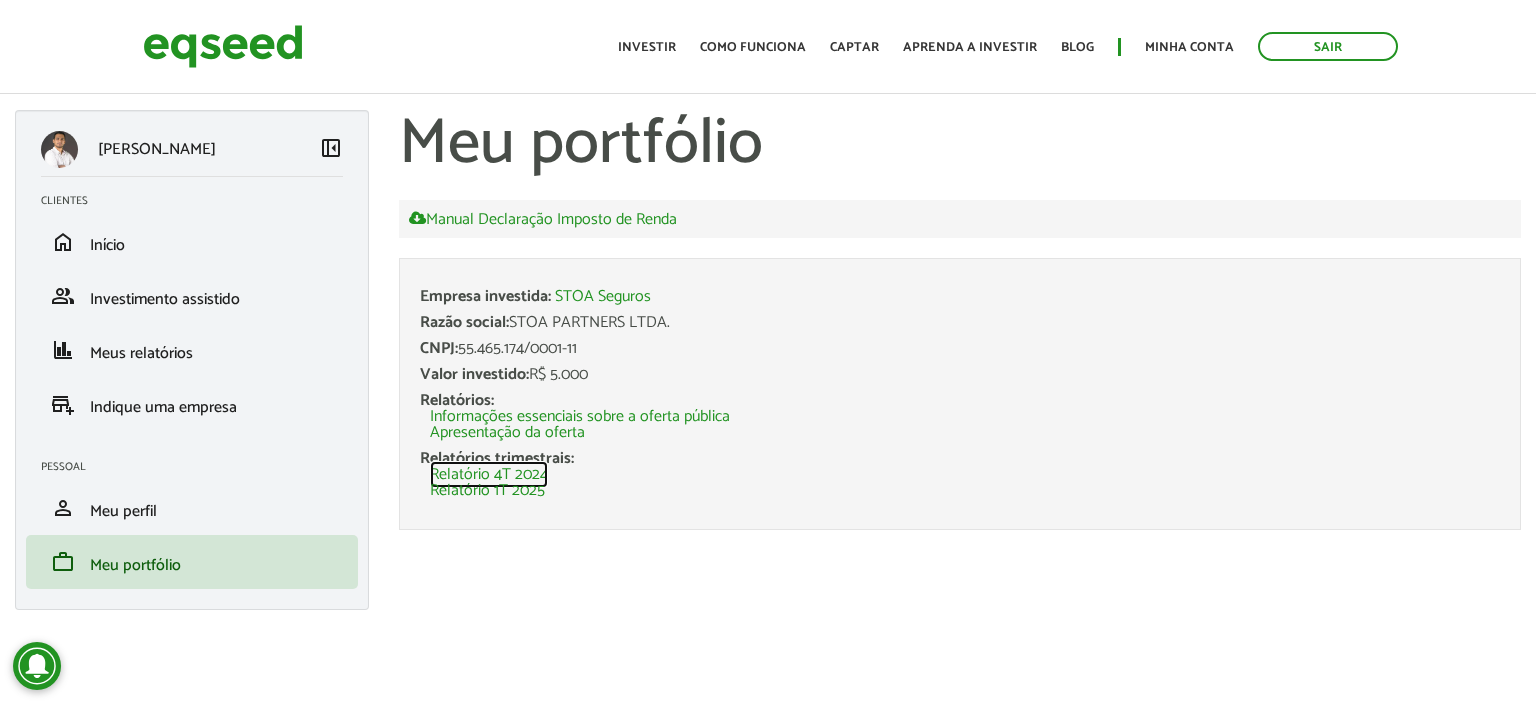 click on "Relatório 4T 2024" at bounding box center (489, 475) 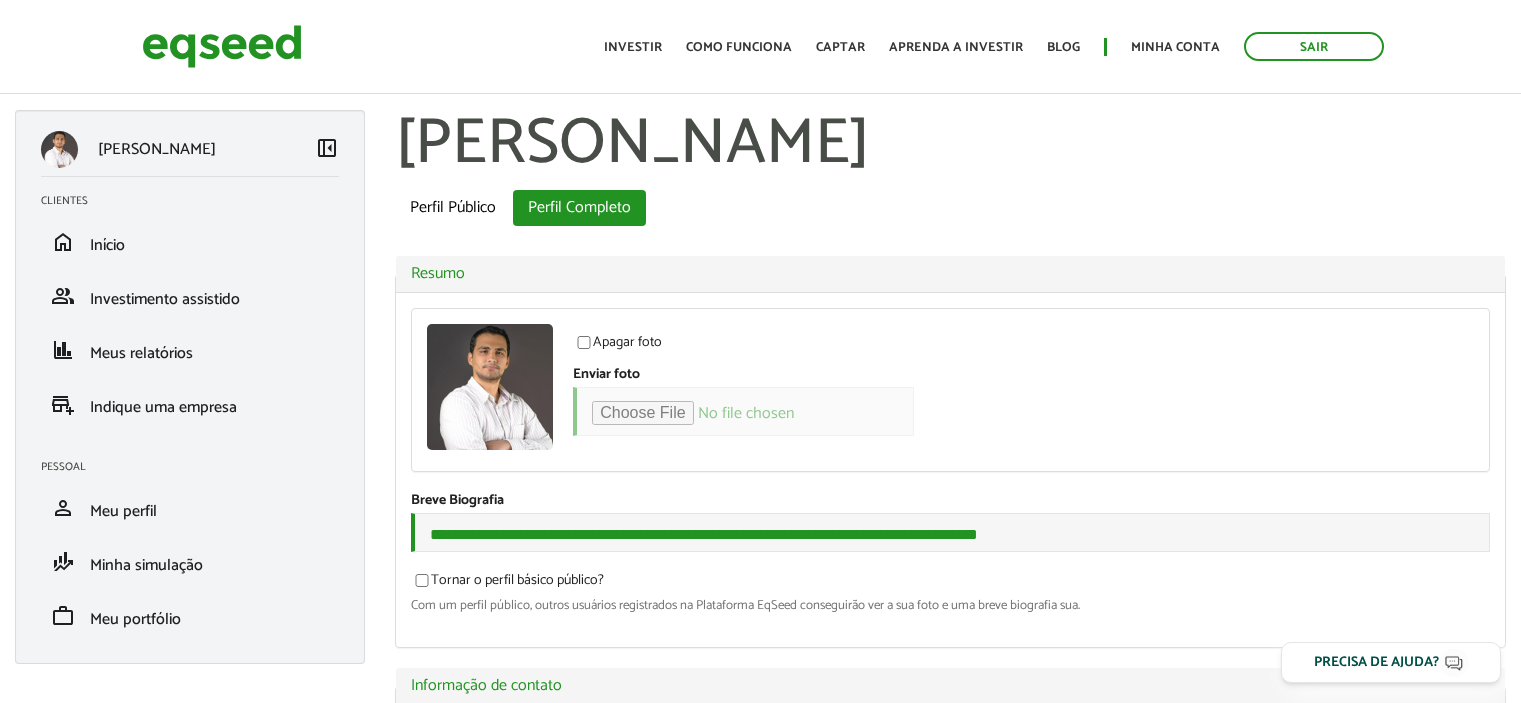 scroll, scrollTop: 0, scrollLeft: 0, axis: both 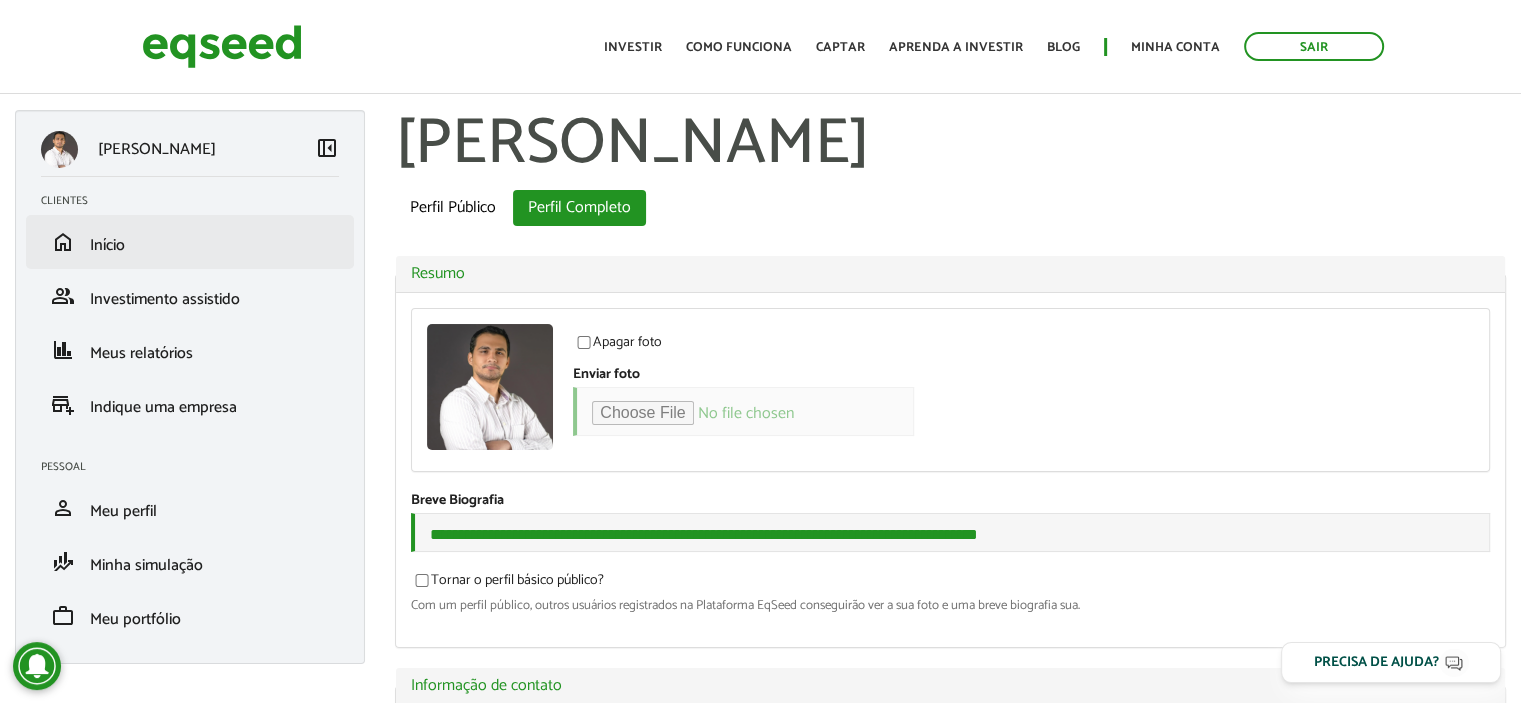 type on "**********" 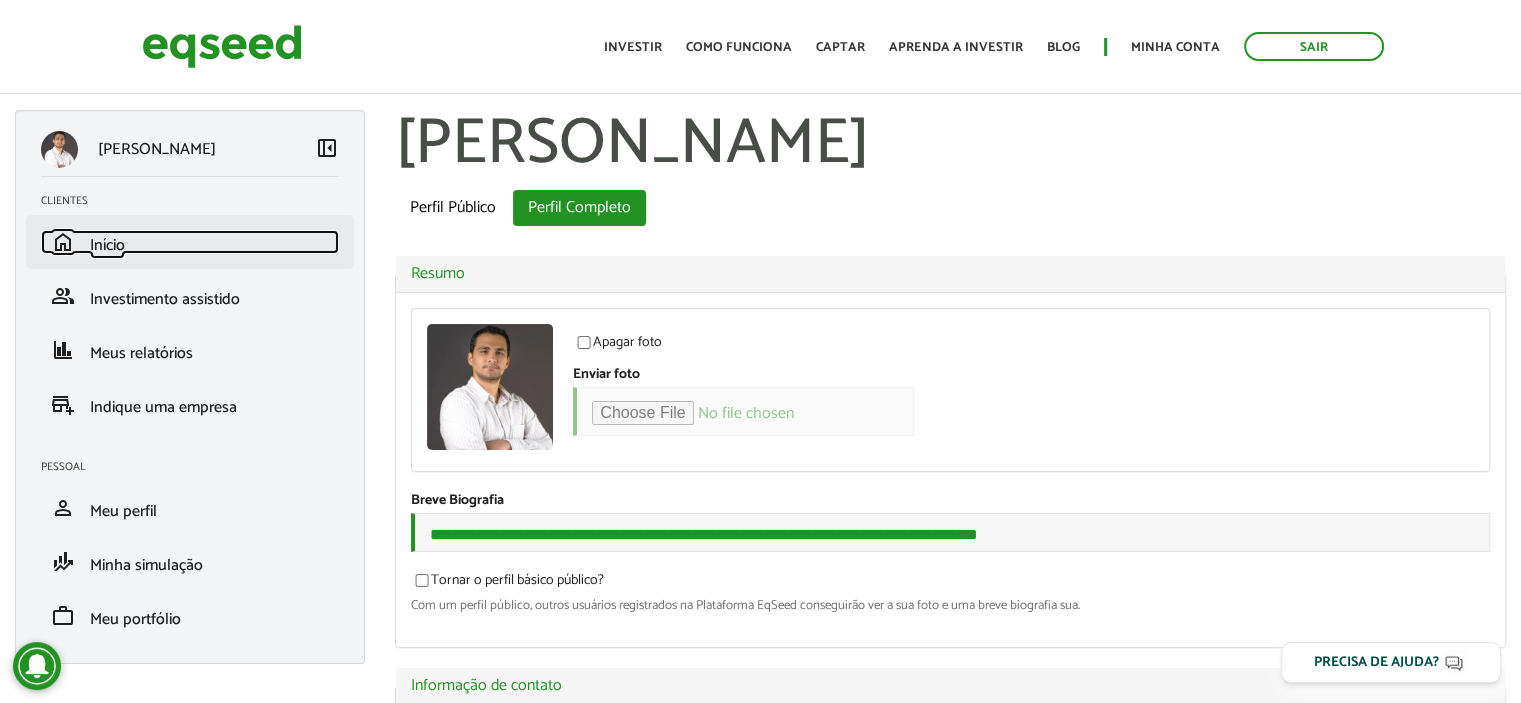 click on "home Início" at bounding box center (190, 242) 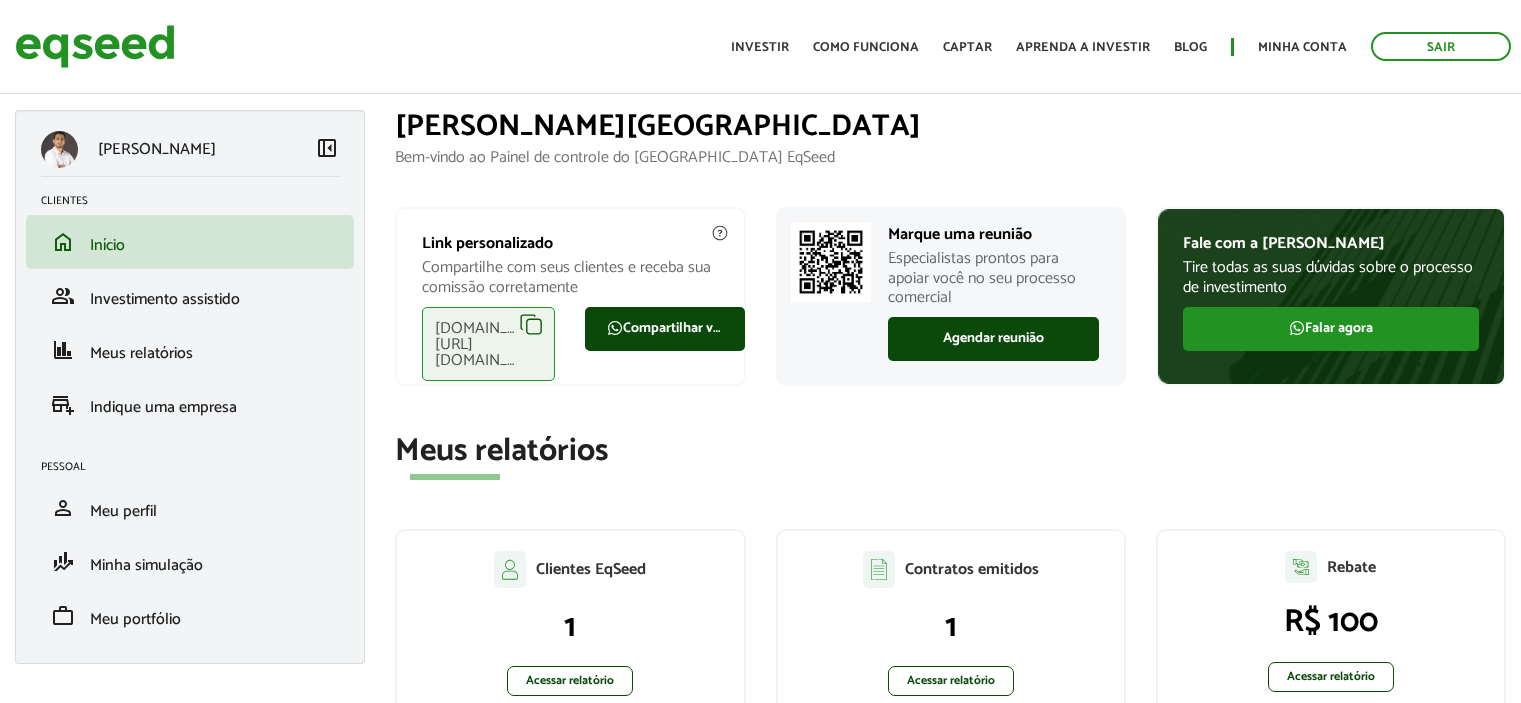 scroll, scrollTop: 0, scrollLeft: 0, axis: both 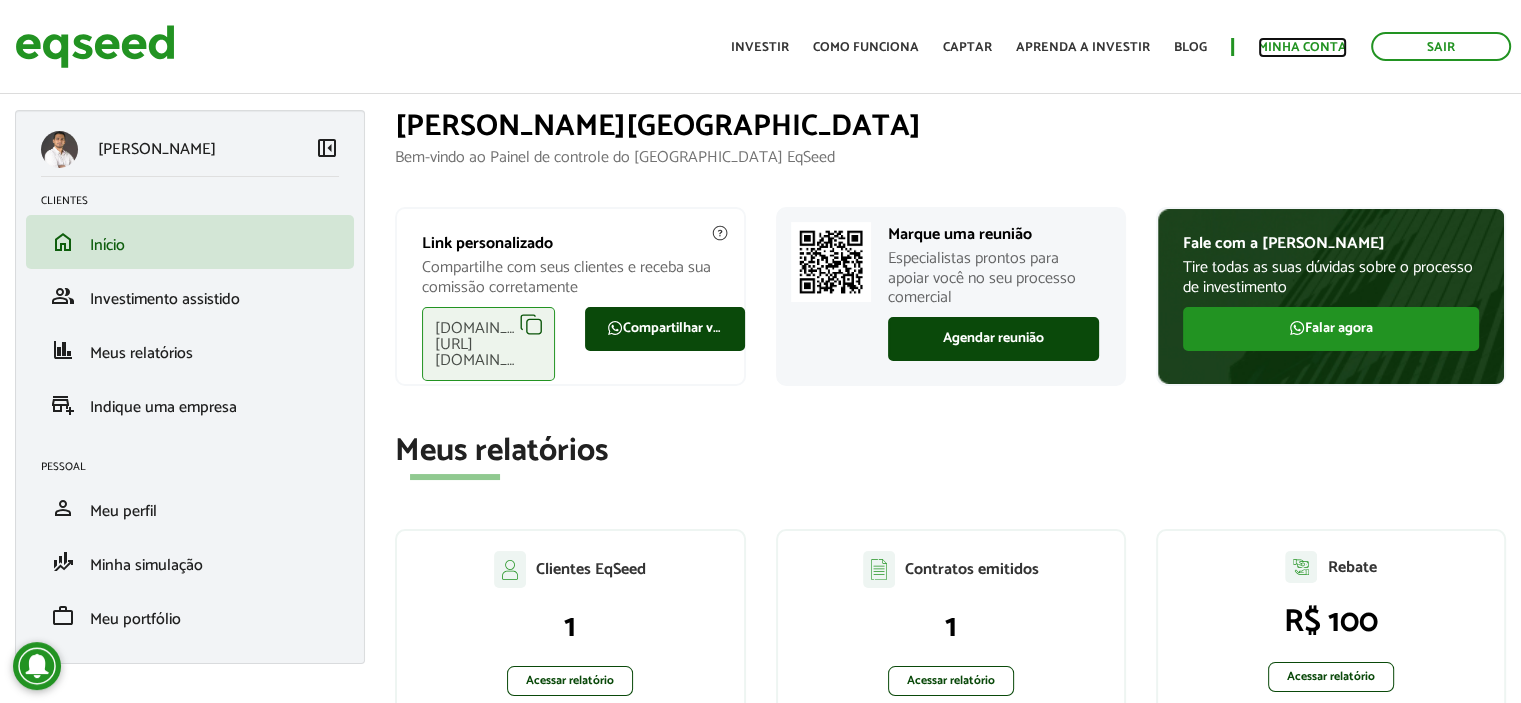 click on "Minha conta" at bounding box center (1302, 47) 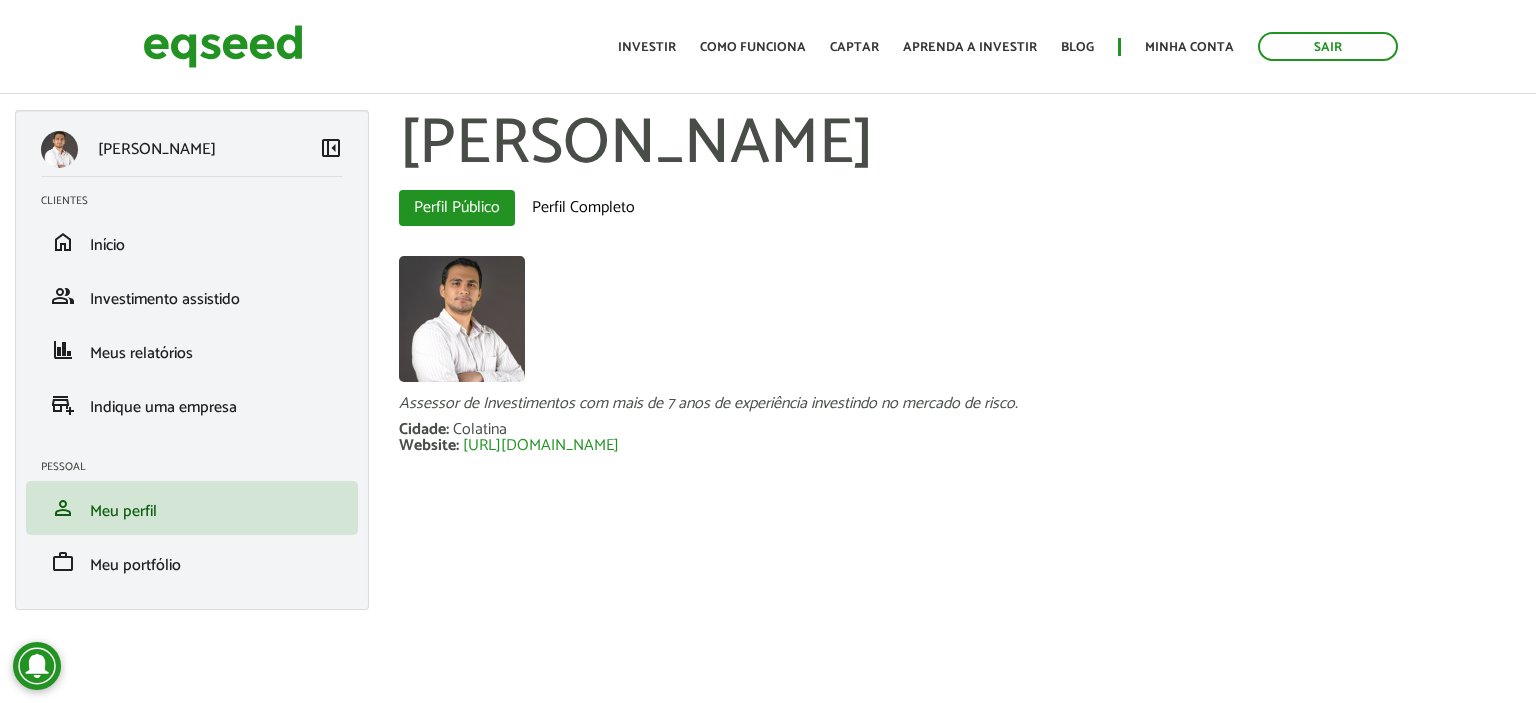 scroll, scrollTop: 0, scrollLeft: 0, axis: both 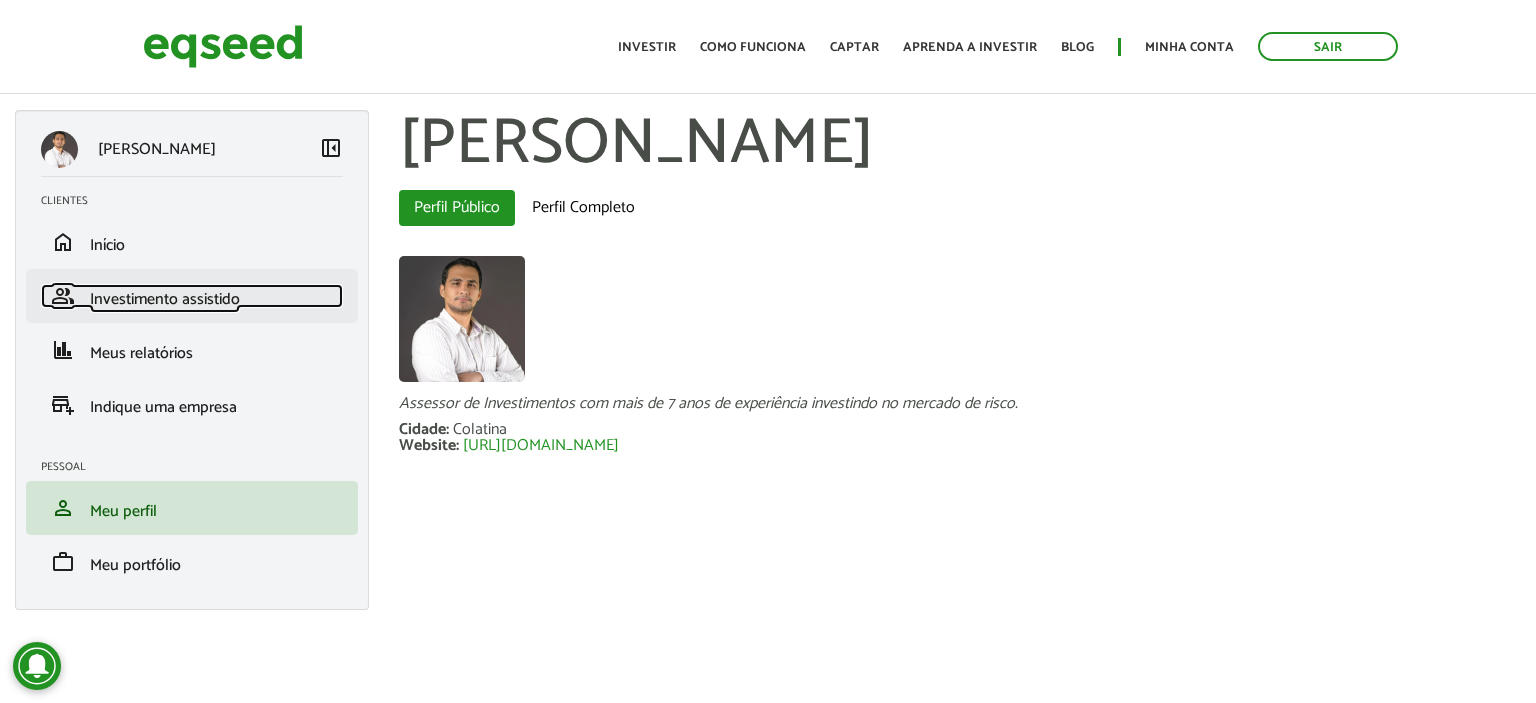 click on "Investimento assistido" at bounding box center [165, 299] 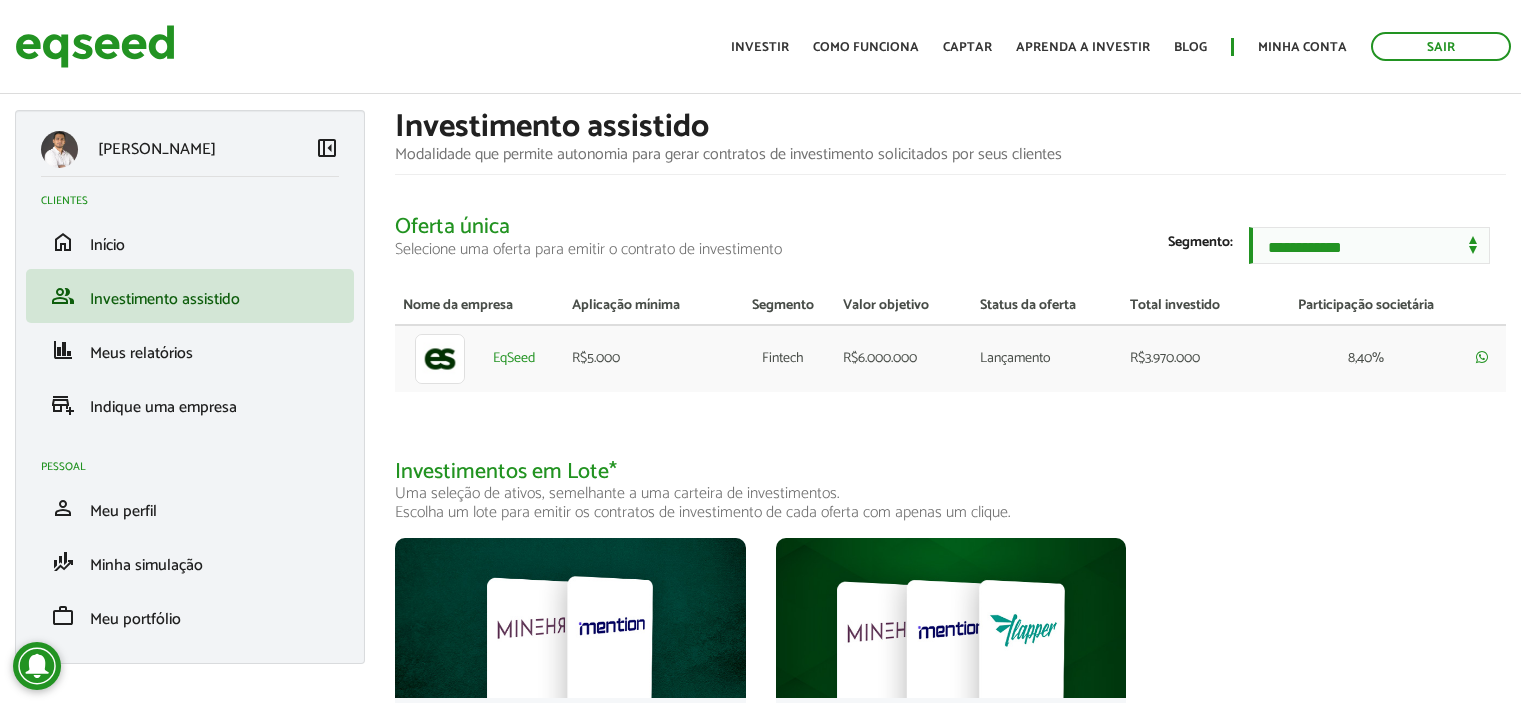 scroll, scrollTop: 0, scrollLeft: 0, axis: both 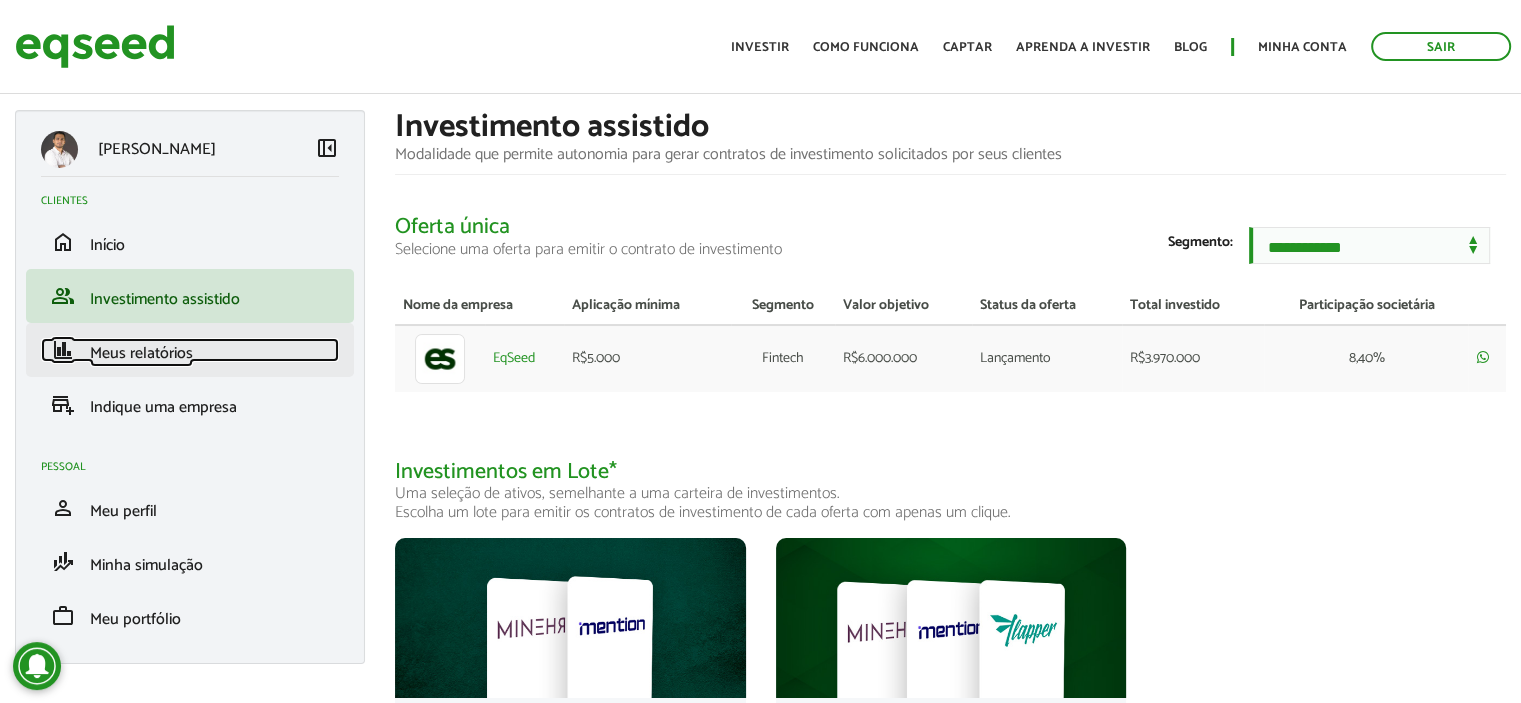 click on "finance Meus relatórios" at bounding box center [190, 350] 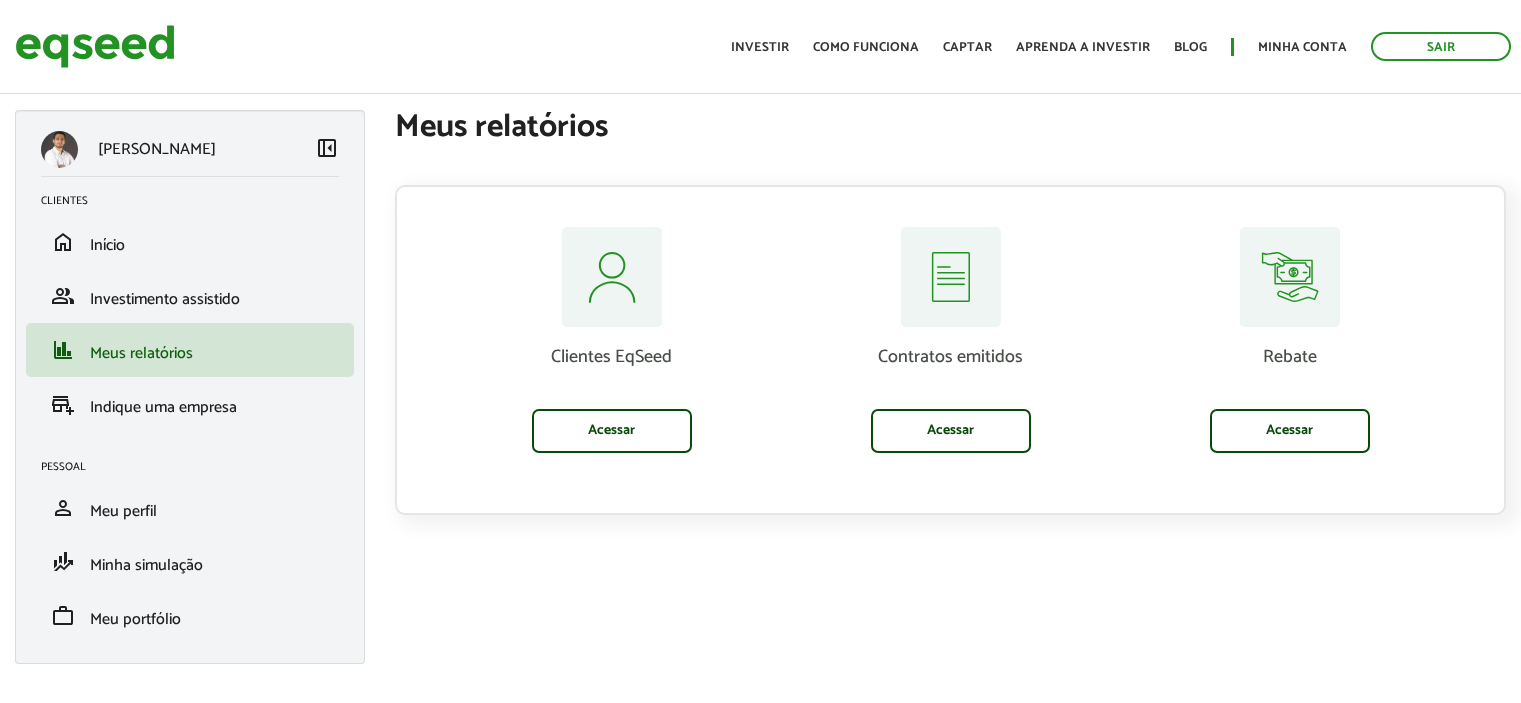 scroll, scrollTop: 0, scrollLeft: 0, axis: both 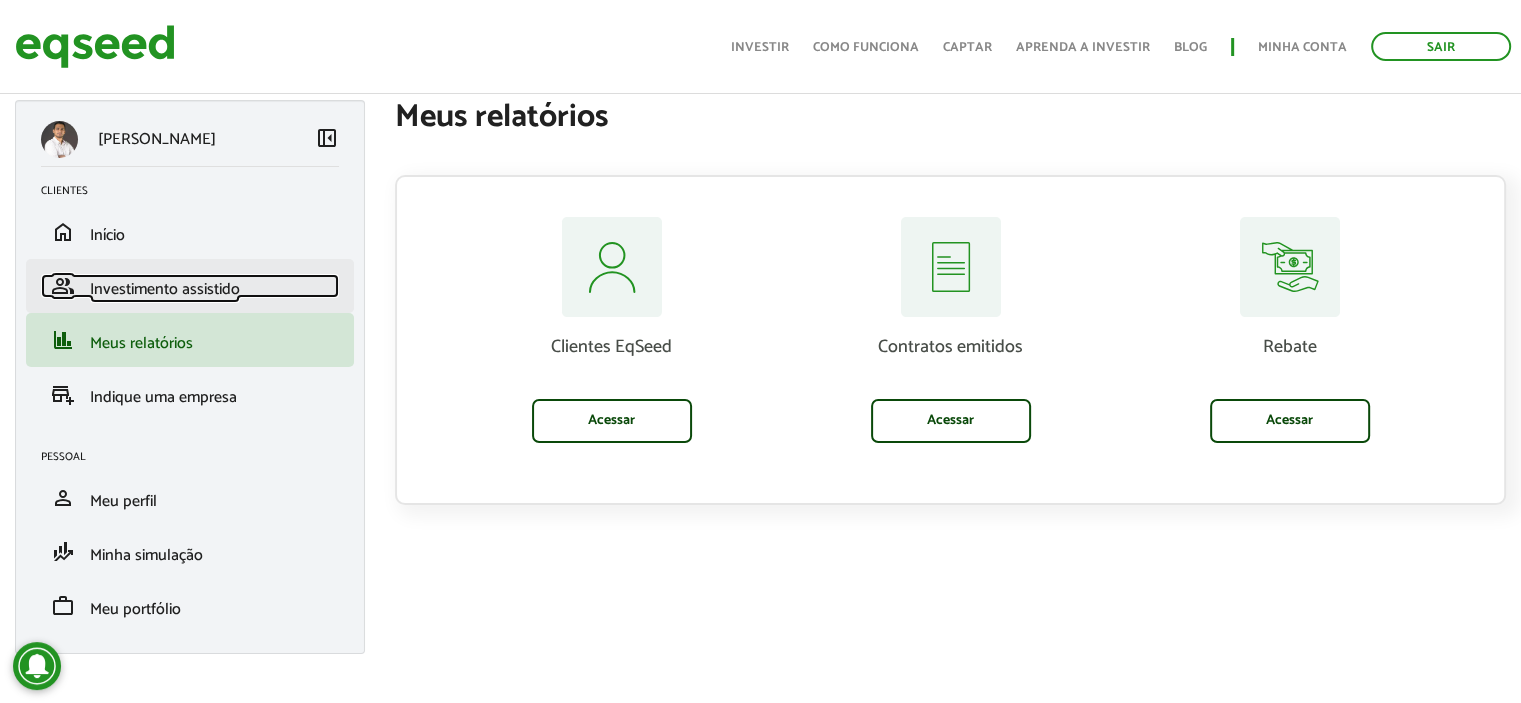 click on "Investimento assistido" at bounding box center [165, 289] 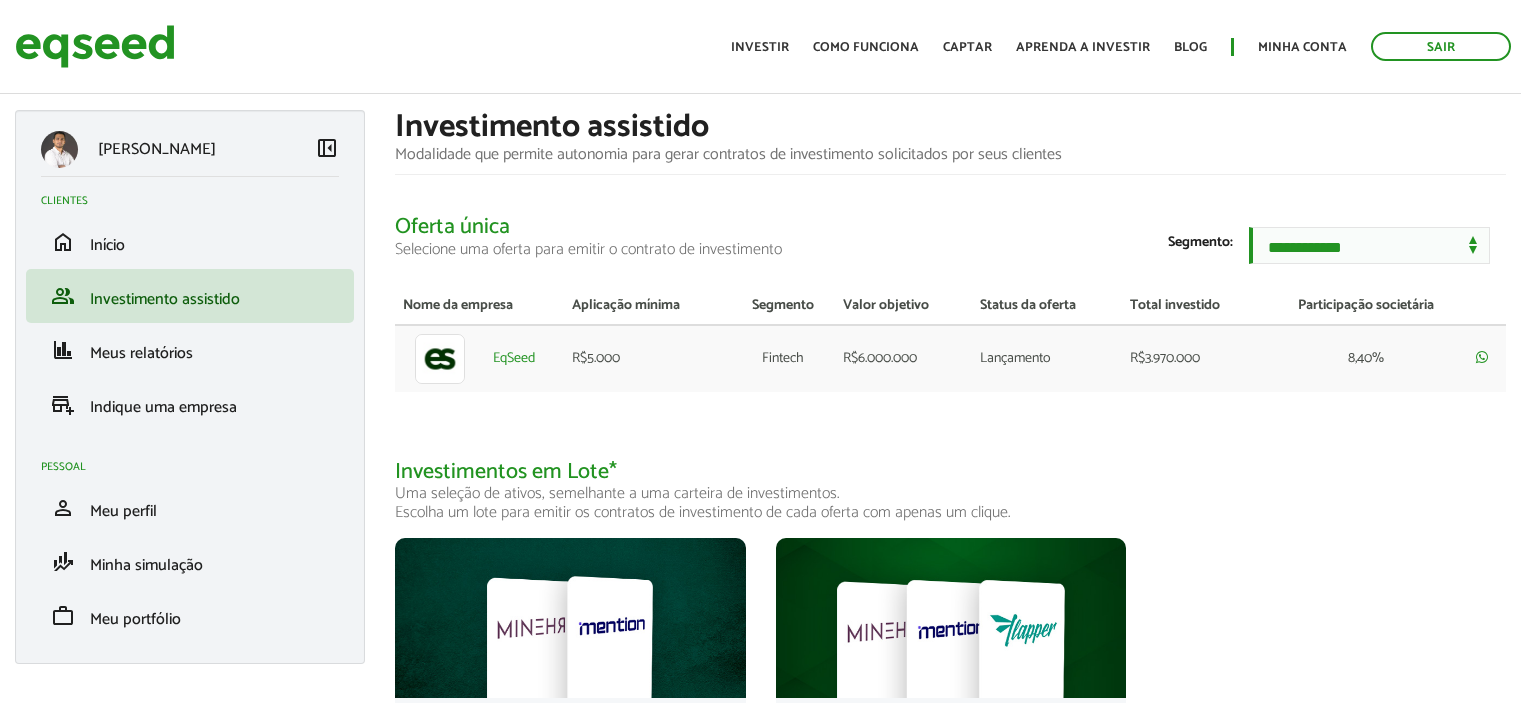 scroll, scrollTop: 0, scrollLeft: 0, axis: both 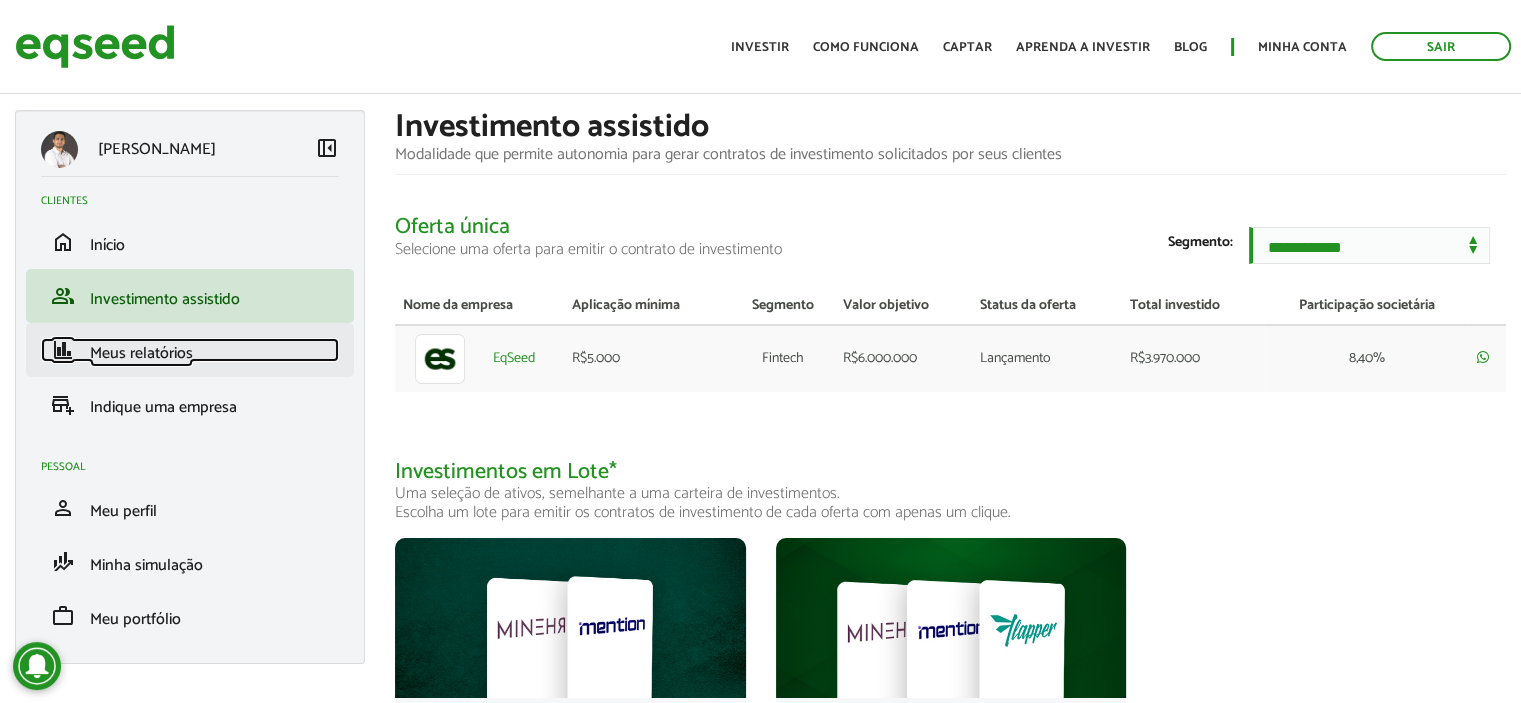 click on "Meus relatórios" at bounding box center (141, 353) 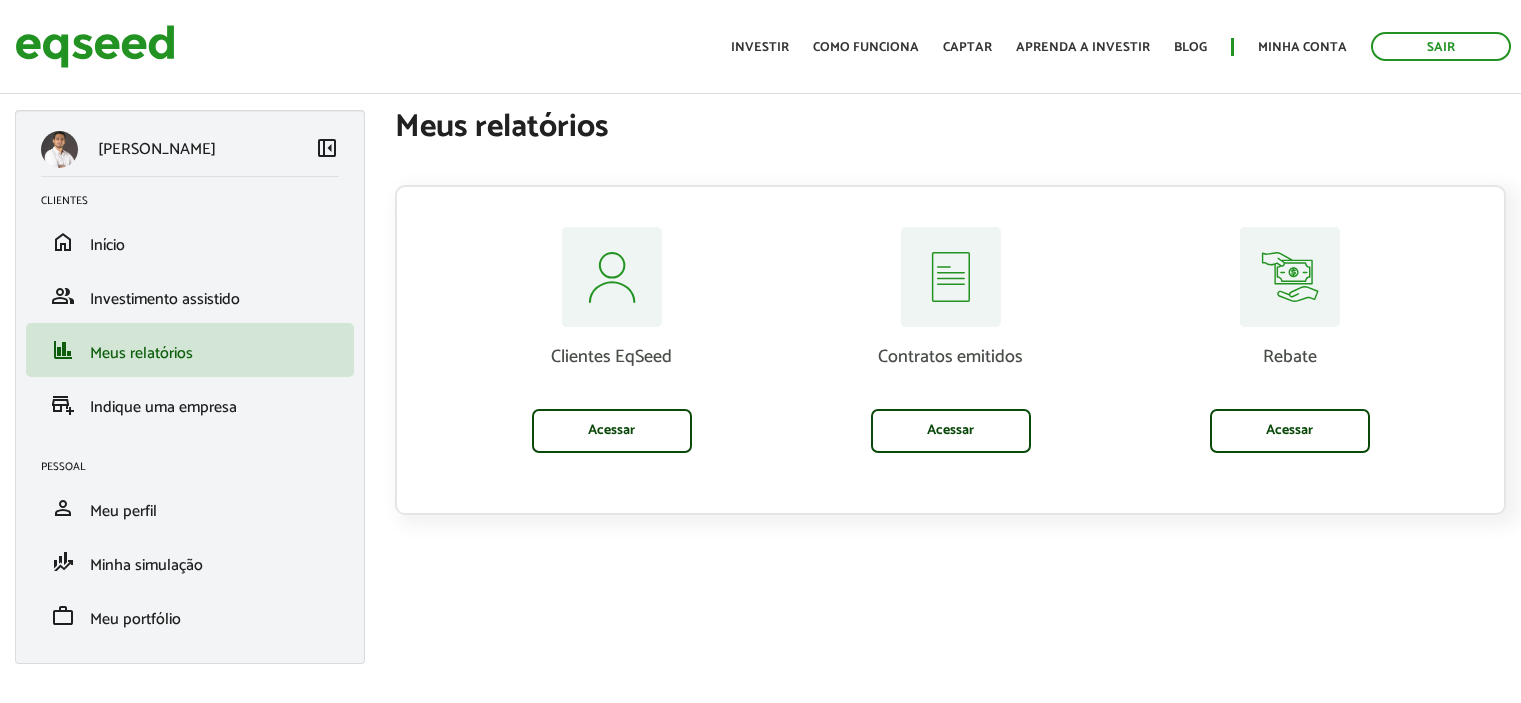scroll, scrollTop: 0, scrollLeft: 0, axis: both 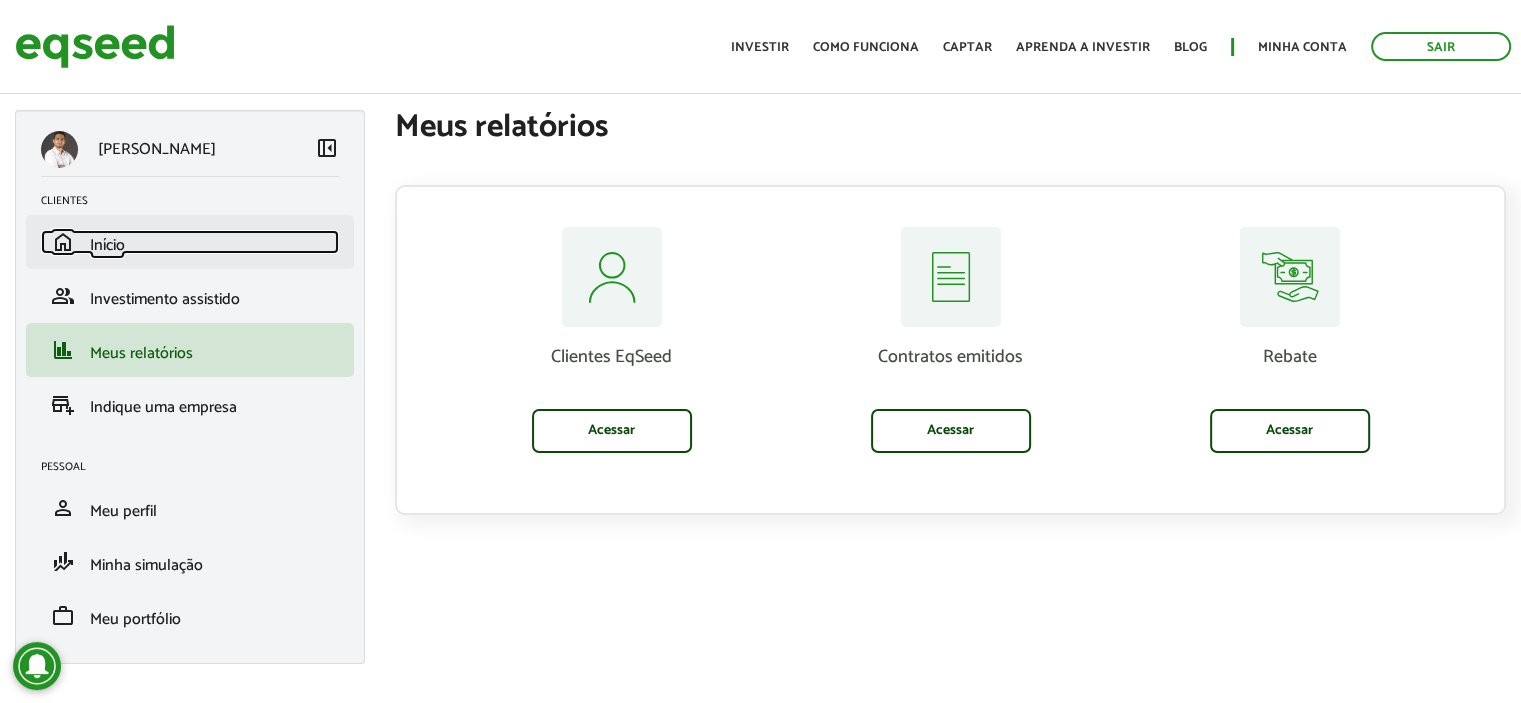 click on "home Início" at bounding box center (190, 242) 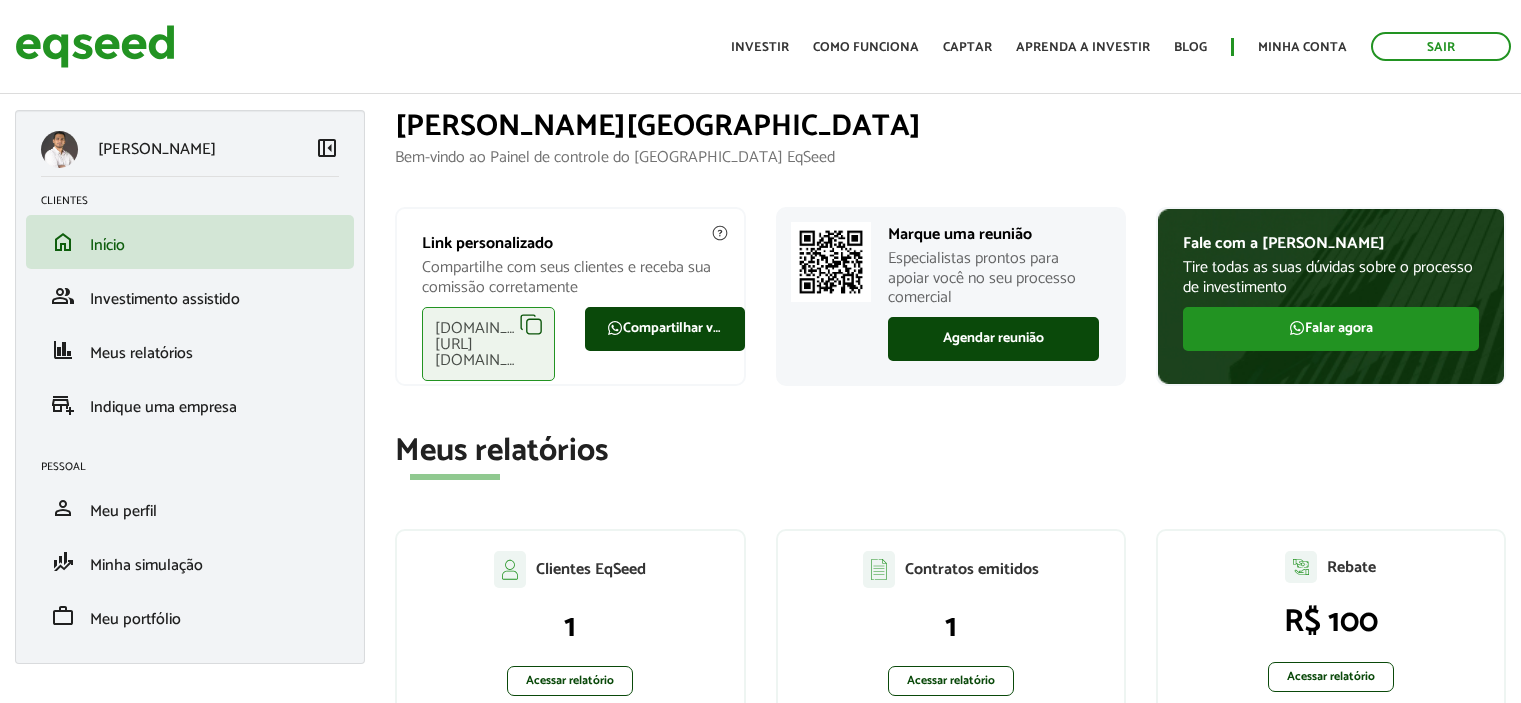 scroll, scrollTop: 0, scrollLeft: 0, axis: both 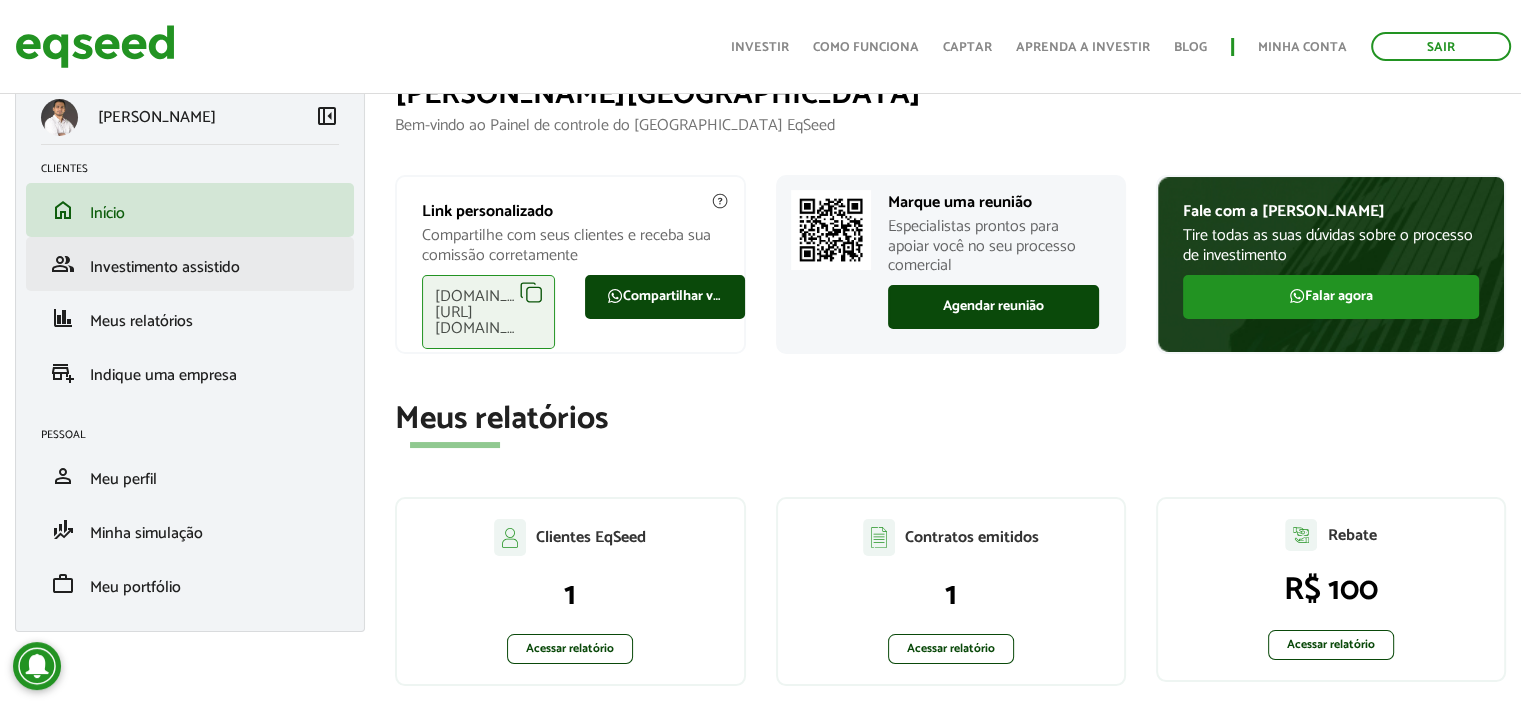 click on "group Investimento assistido" at bounding box center [190, 264] 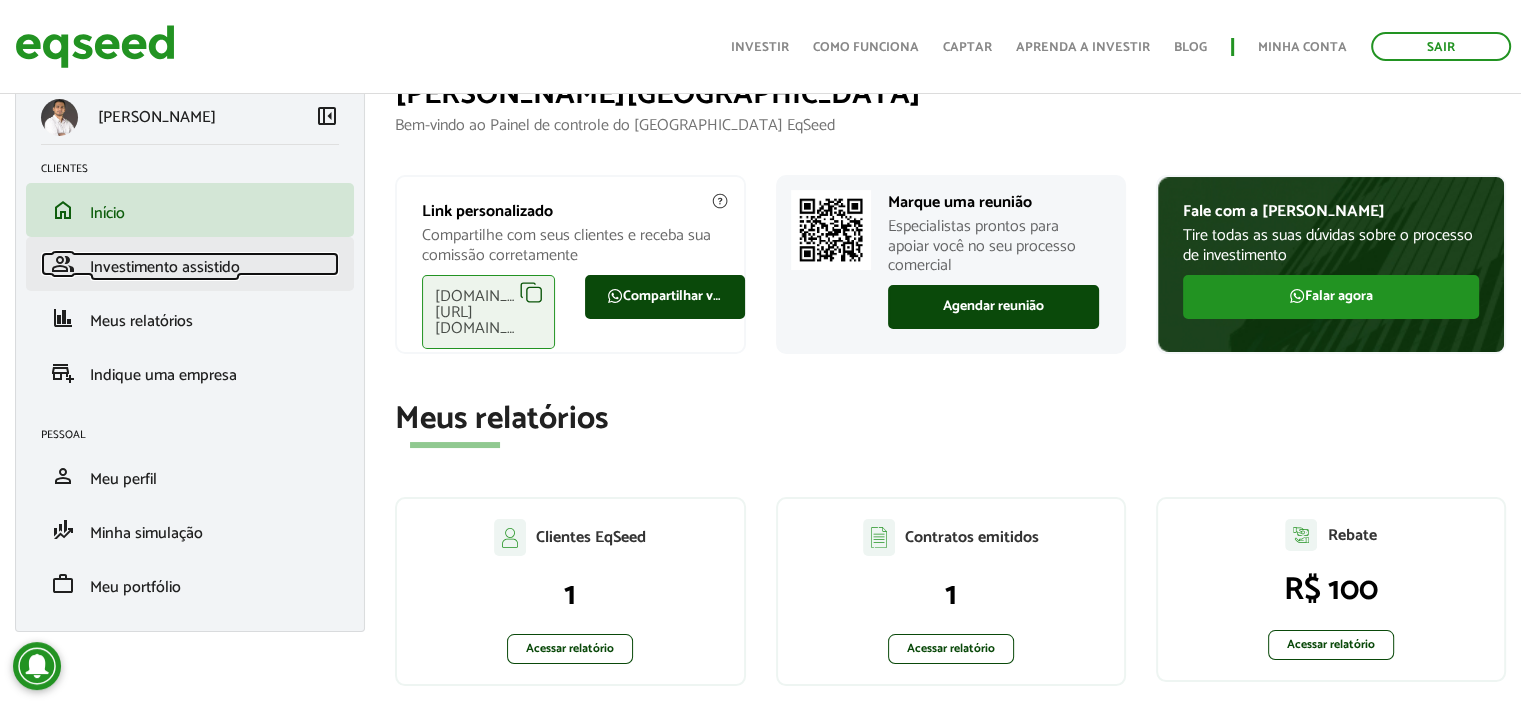 click on "Investimento assistido" at bounding box center [165, 267] 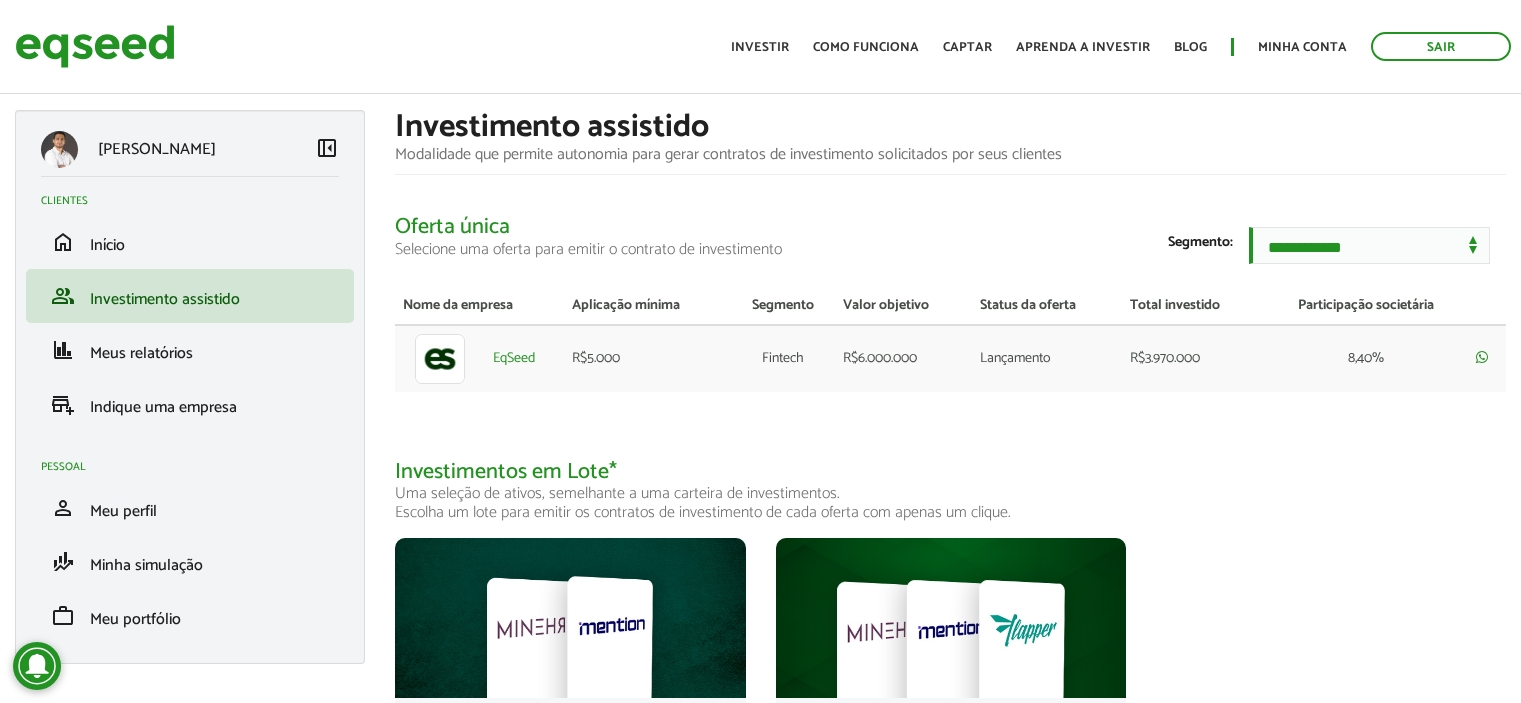 scroll, scrollTop: 0, scrollLeft: 0, axis: both 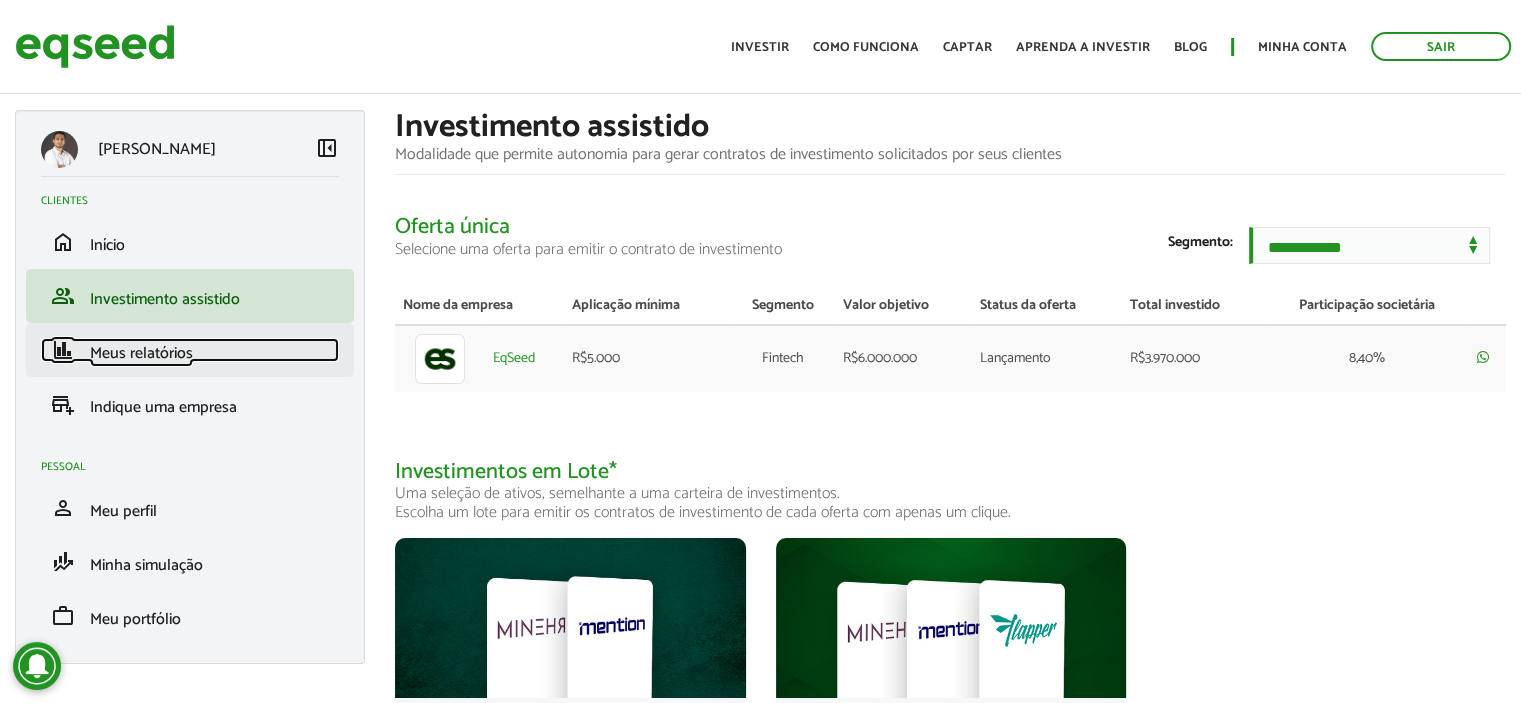 click on "Meus relatórios" at bounding box center [141, 353] 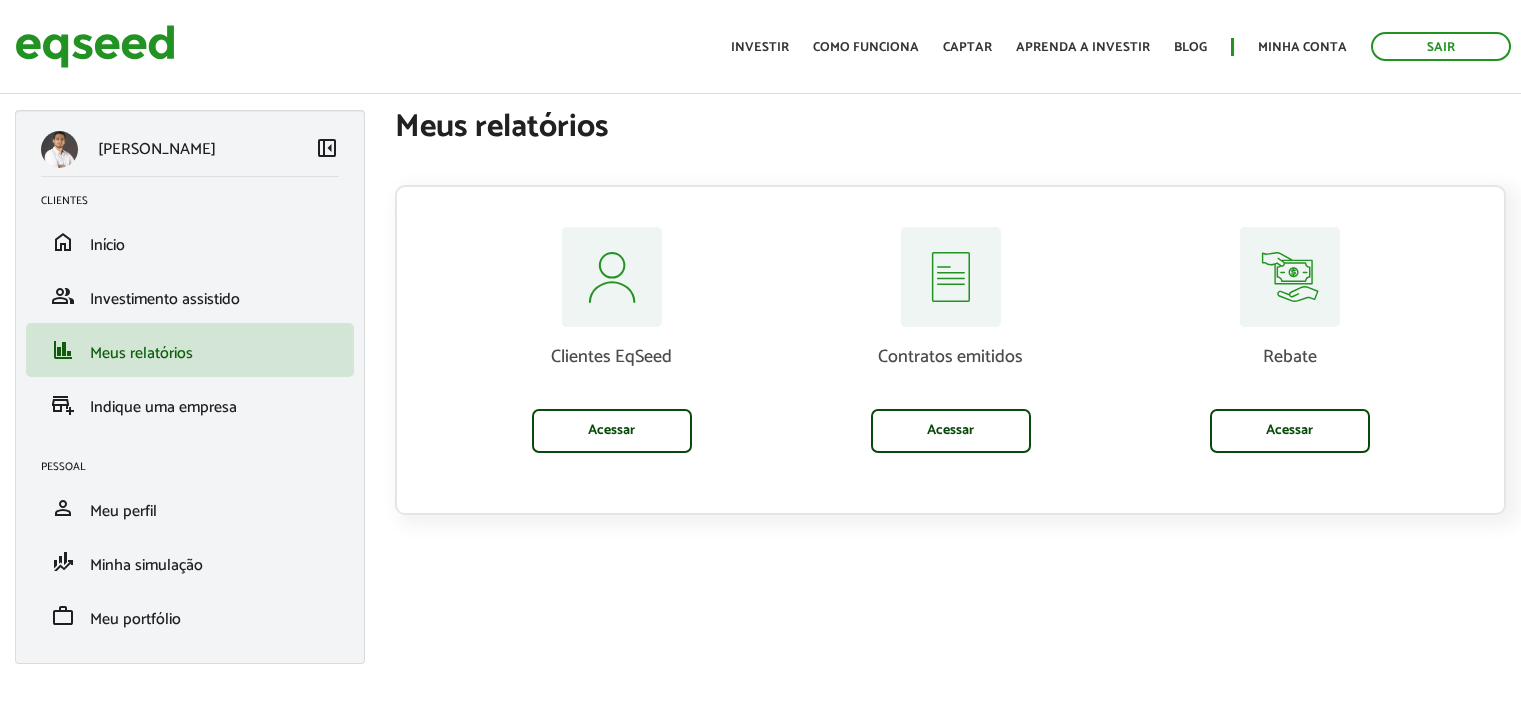 scroll, scrollTop: 0, scrollLeft: 0, axis: both 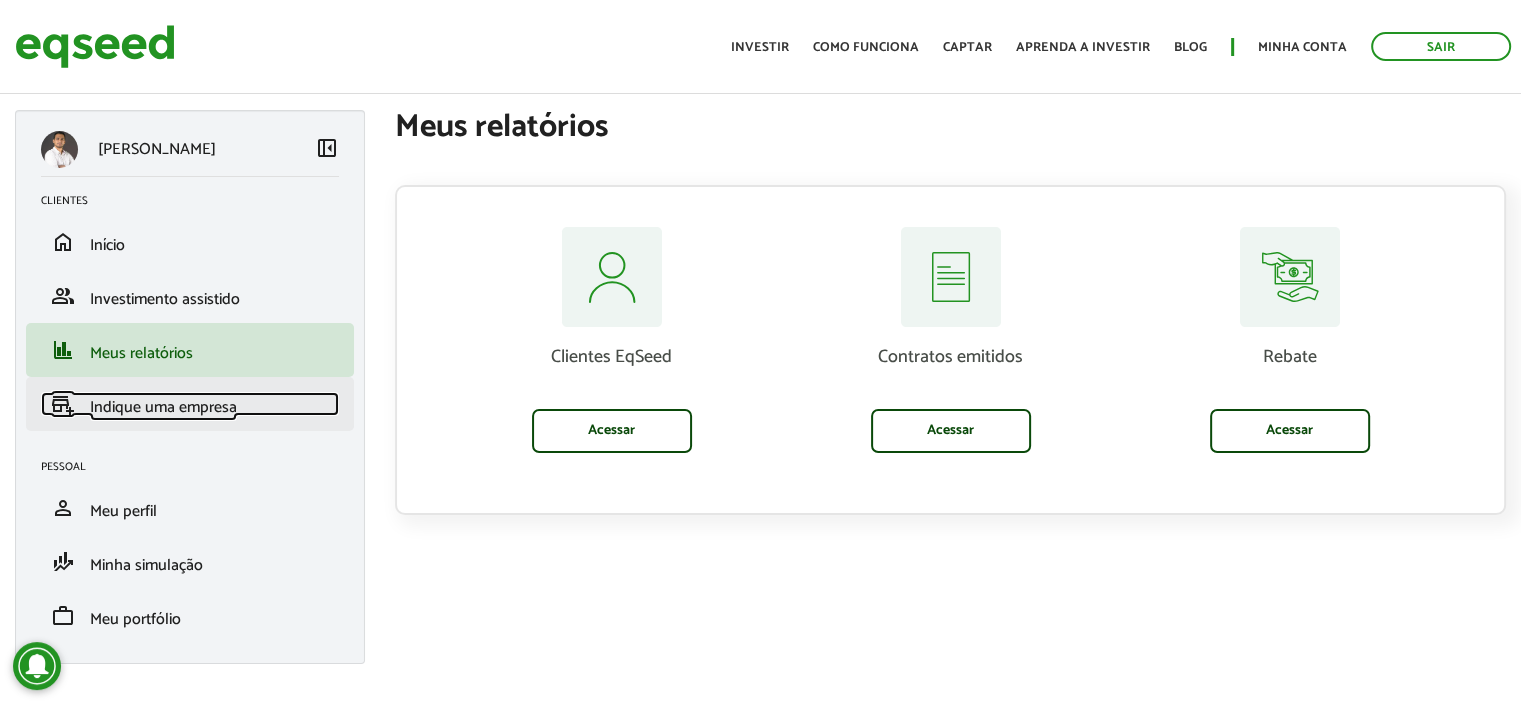 click on "Indique uma empresa" at bounding box center (163, 407) 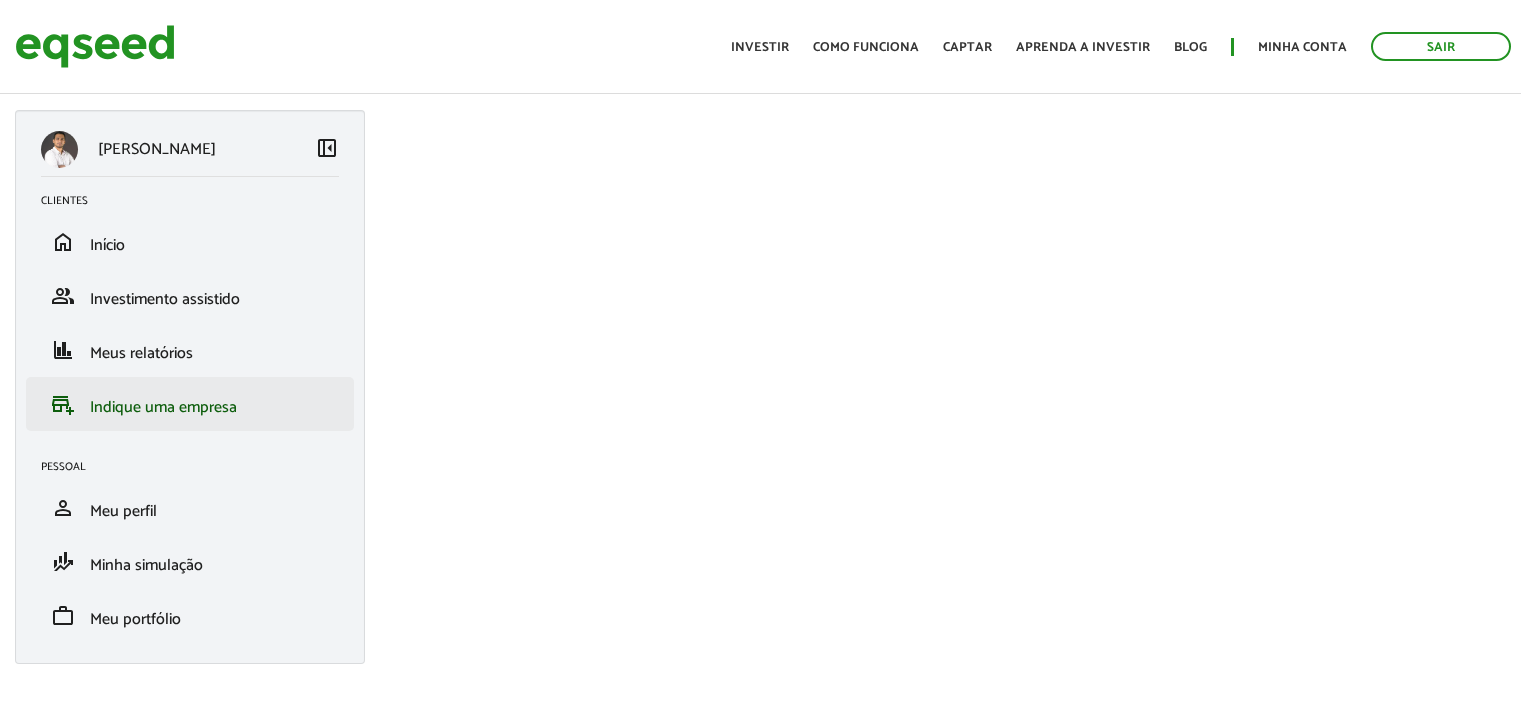 scroll, scrollTop: 0, scrollLeft: 0, axis: both 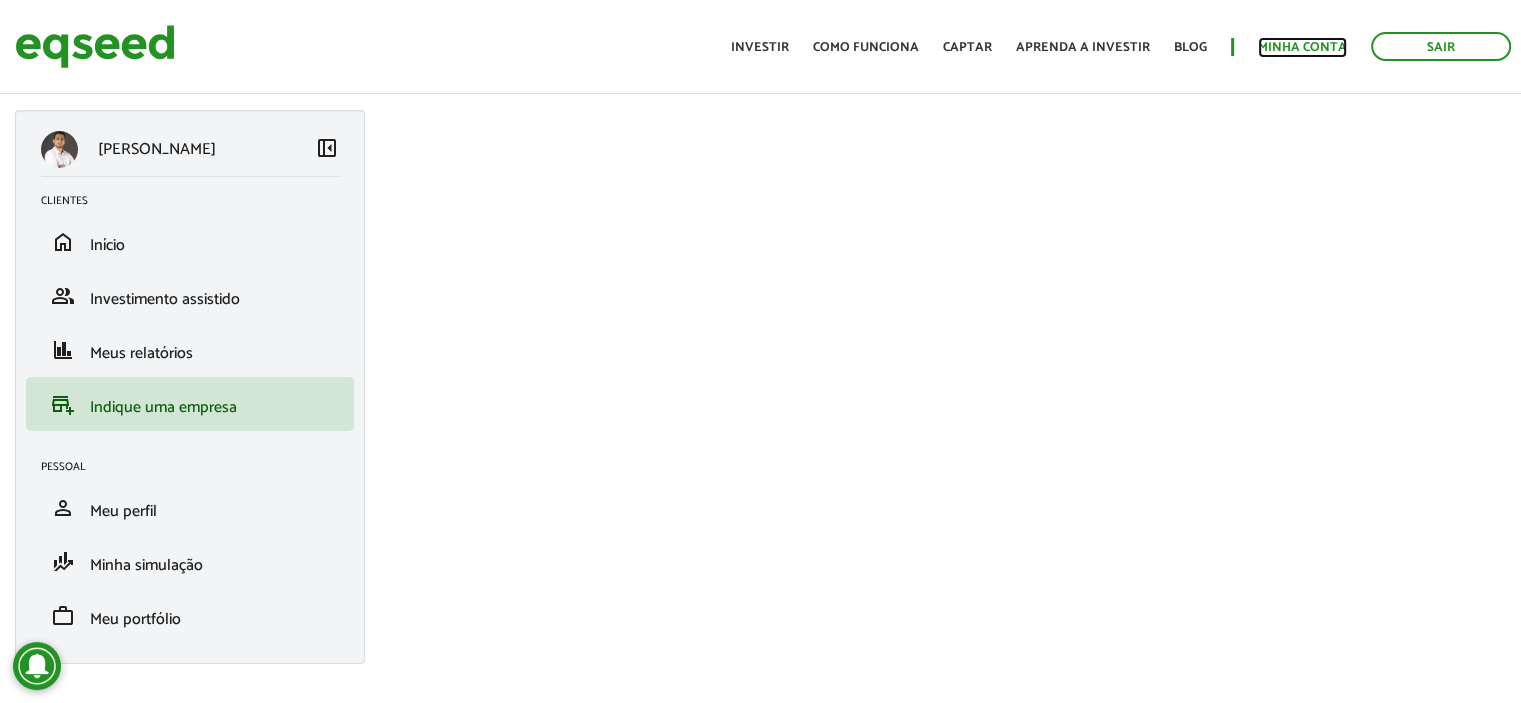 click on "Minha conta" at bounding box center (1302, 47) 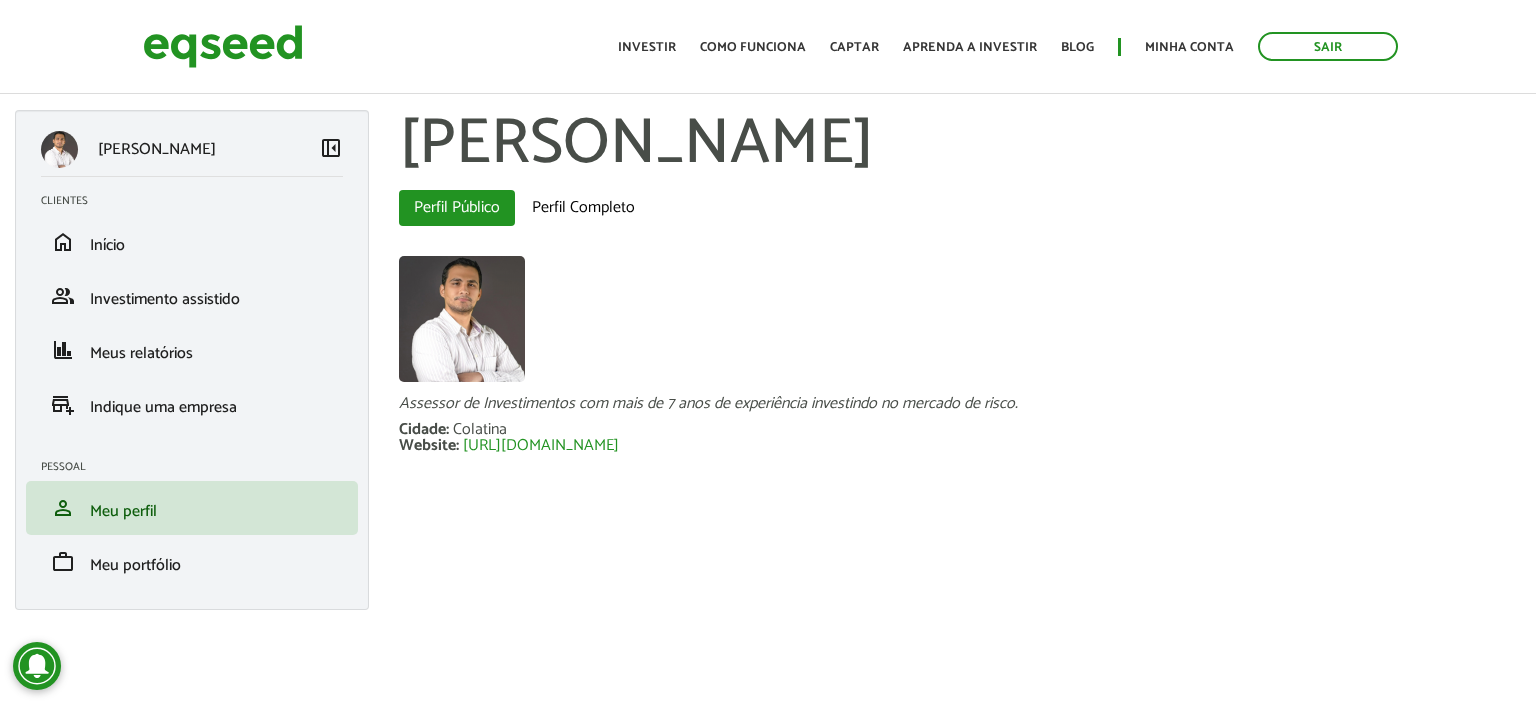 scroll, scrollTop: 0, scrollLeft: 0, axis: both 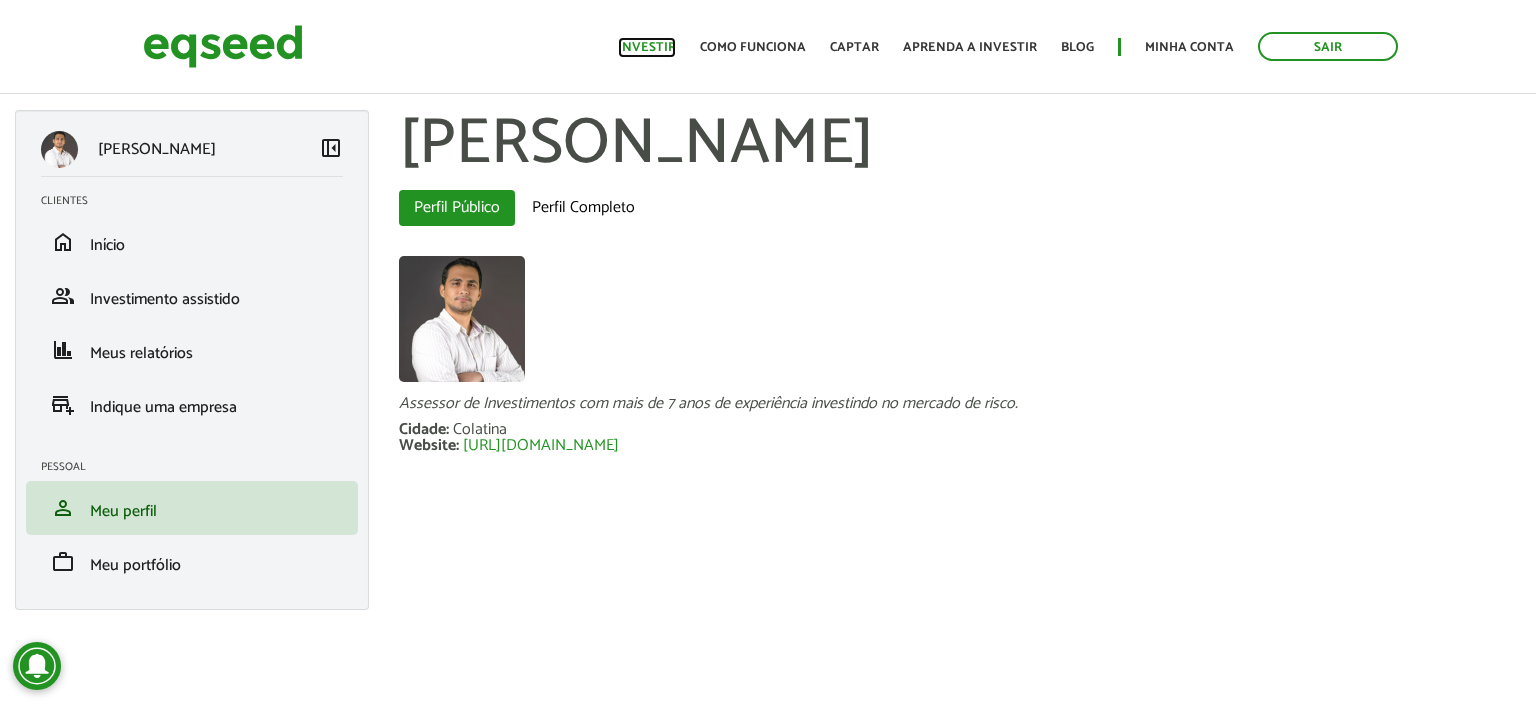 click on "Investir" at bounding box center [647, 47] 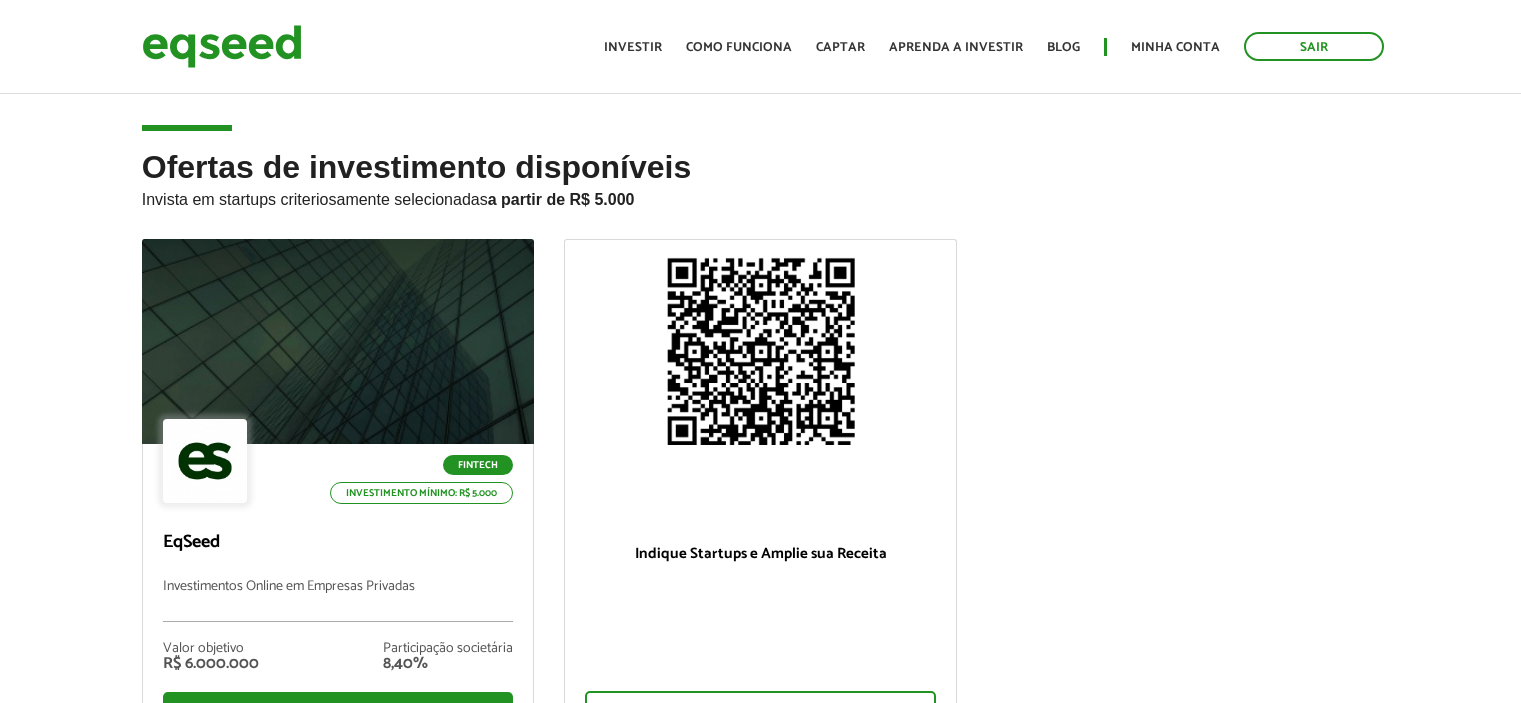 scroll, scrollTop: 0, scrollLeft: 0, axis: both 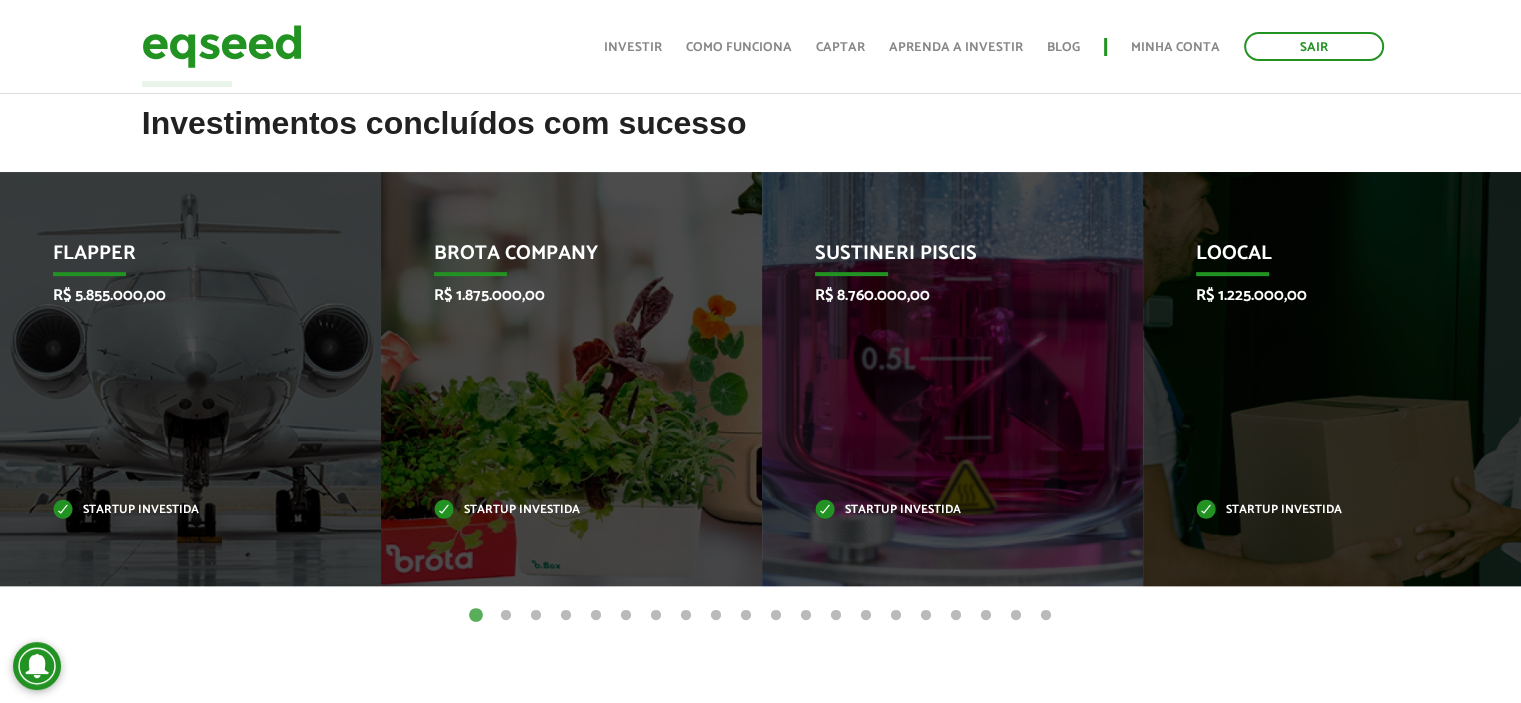 click on "2" at bounding box center [506, 616] 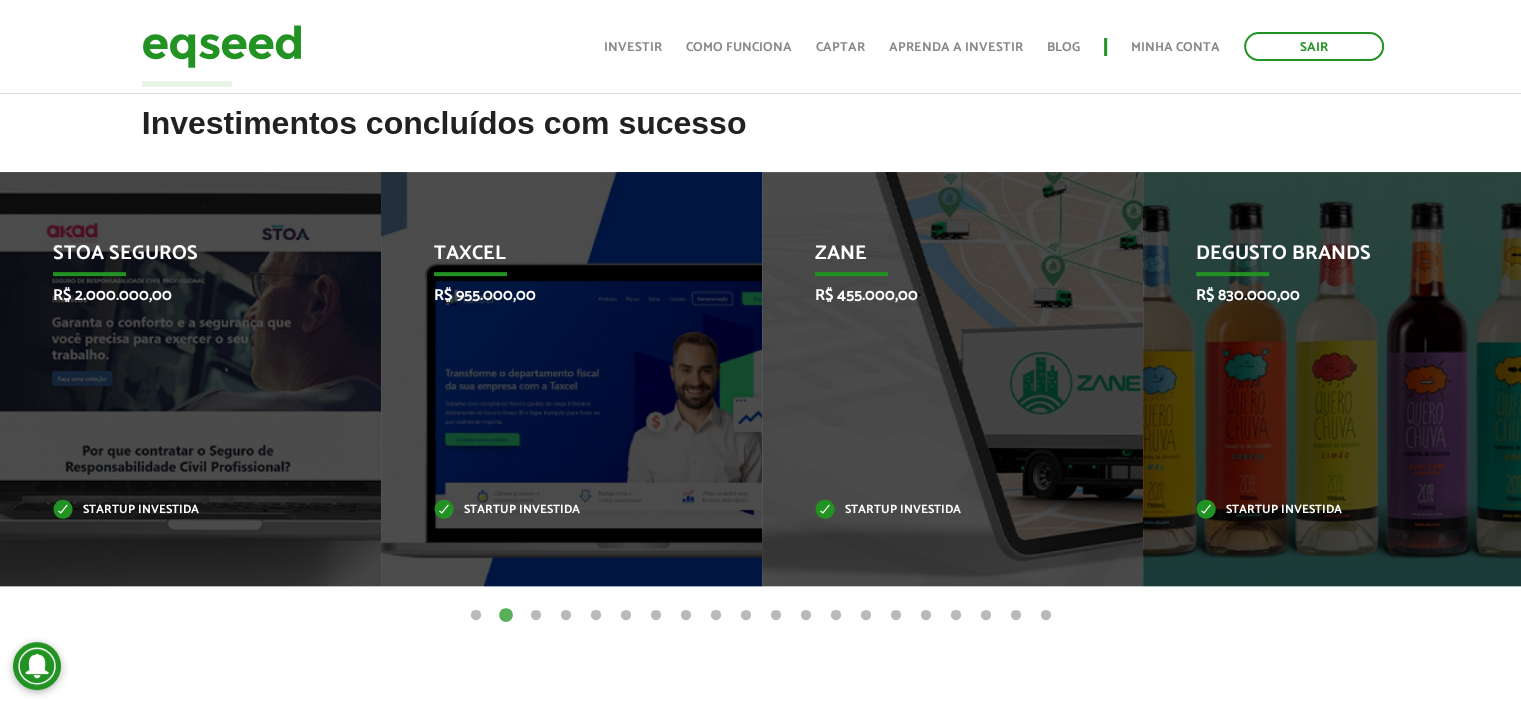 click on "3" at bounding box center [536, 616] 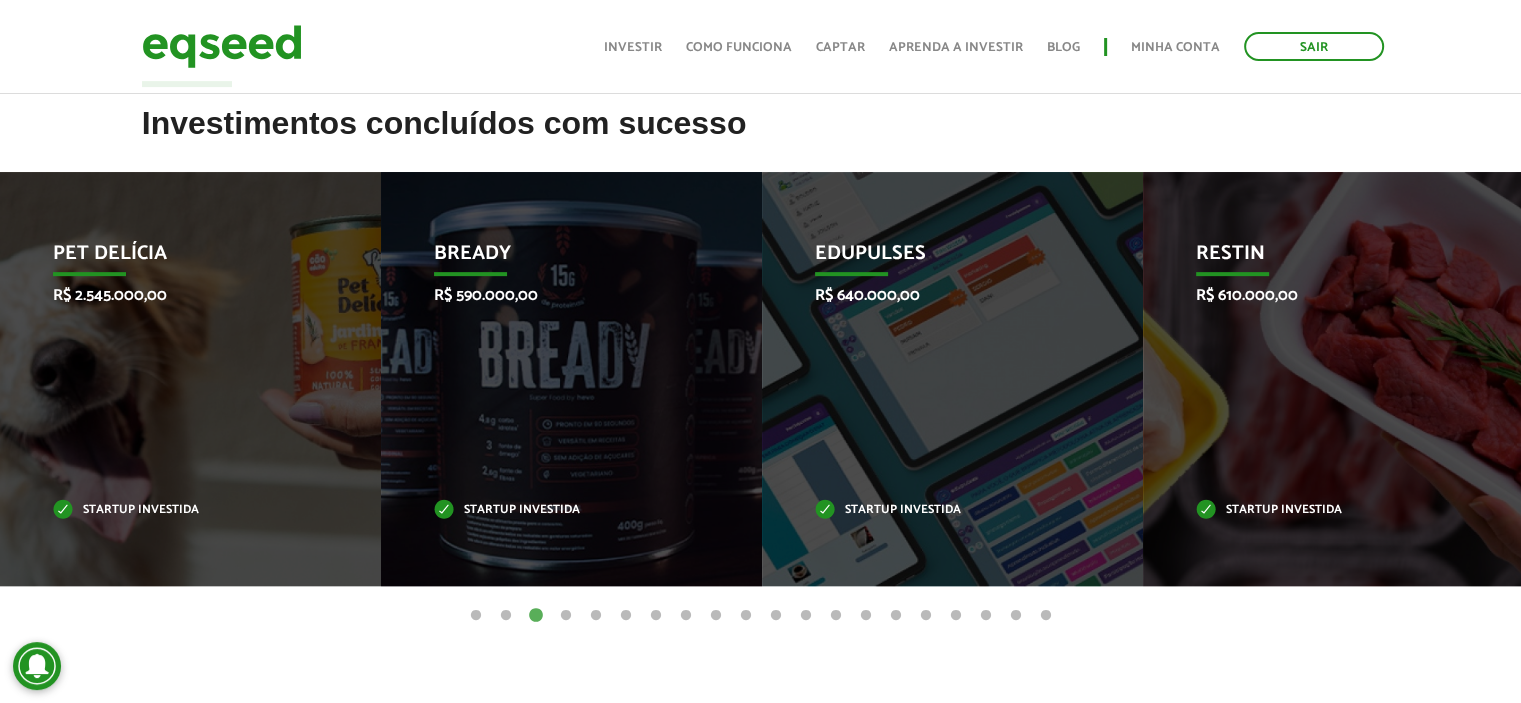 click on "2" at bounding box center [506, 616] 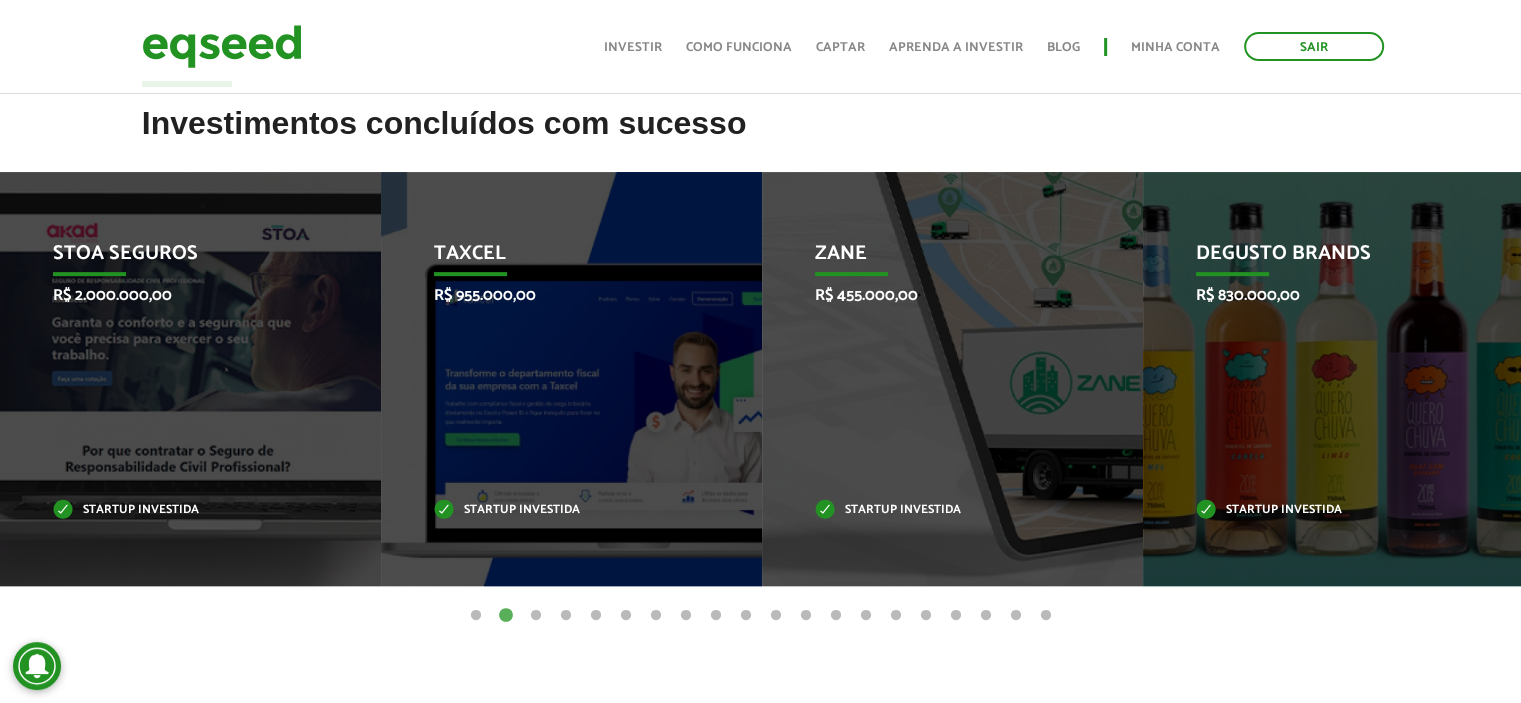 click on "1 2 3 4 5 6 7 8 9 10 11 12 13 14 15 16 17 18 19 20" at bounding box center [760, 615] 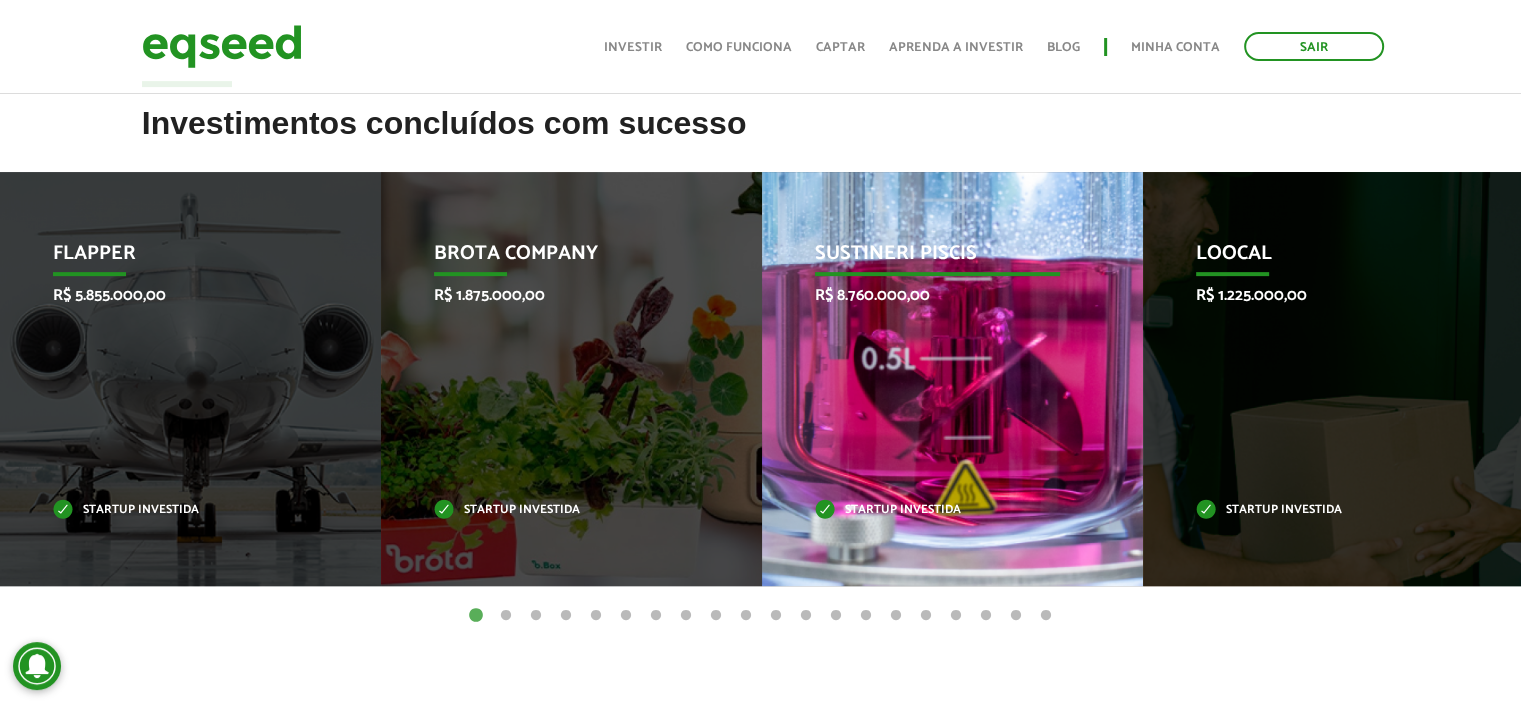 drag, startPoint x: 863, startPoint y: 506, endPoint x: 871, endPoint y: 394, distance: 112.28535 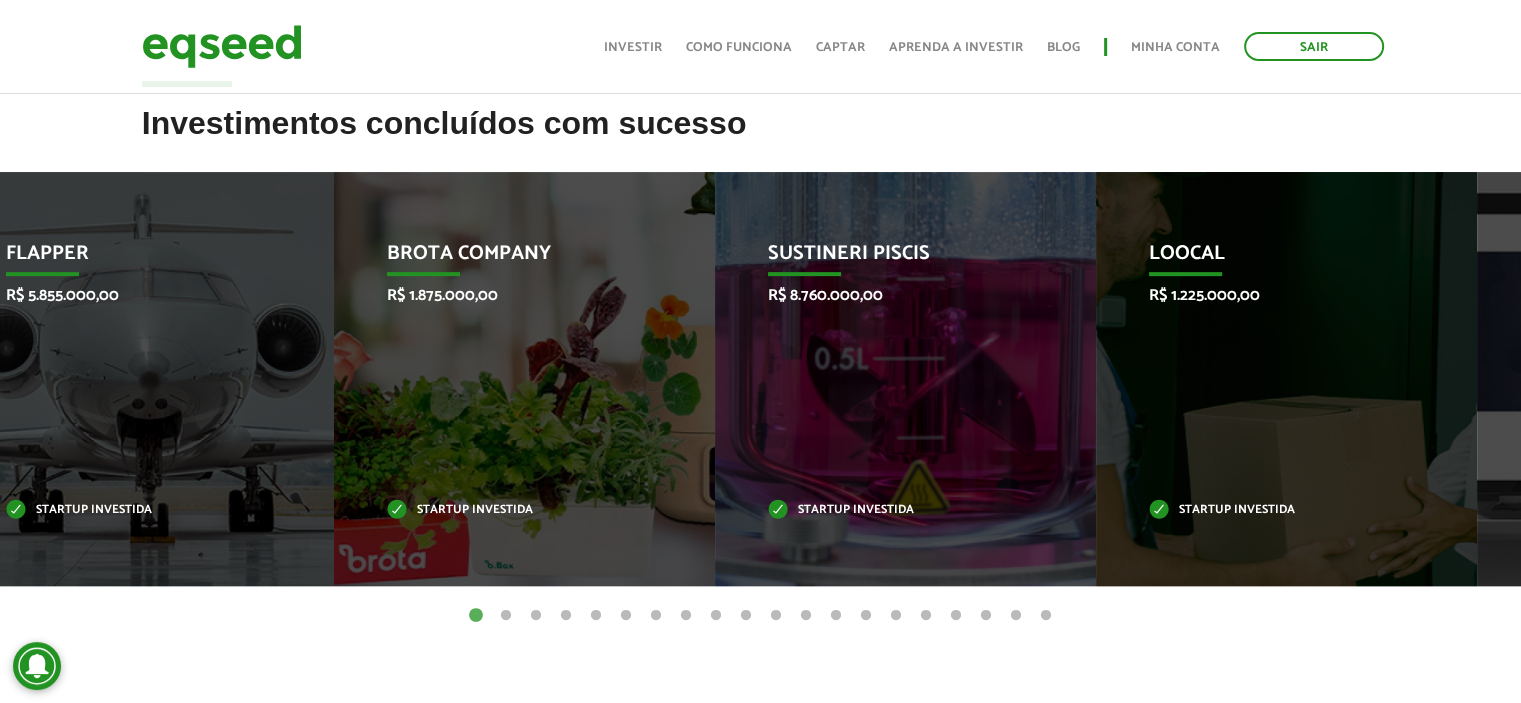 drag, startPoint x: 998, startPoint y: 229, endPoint x: 565, endPoint y: 159, distance: 438.6217 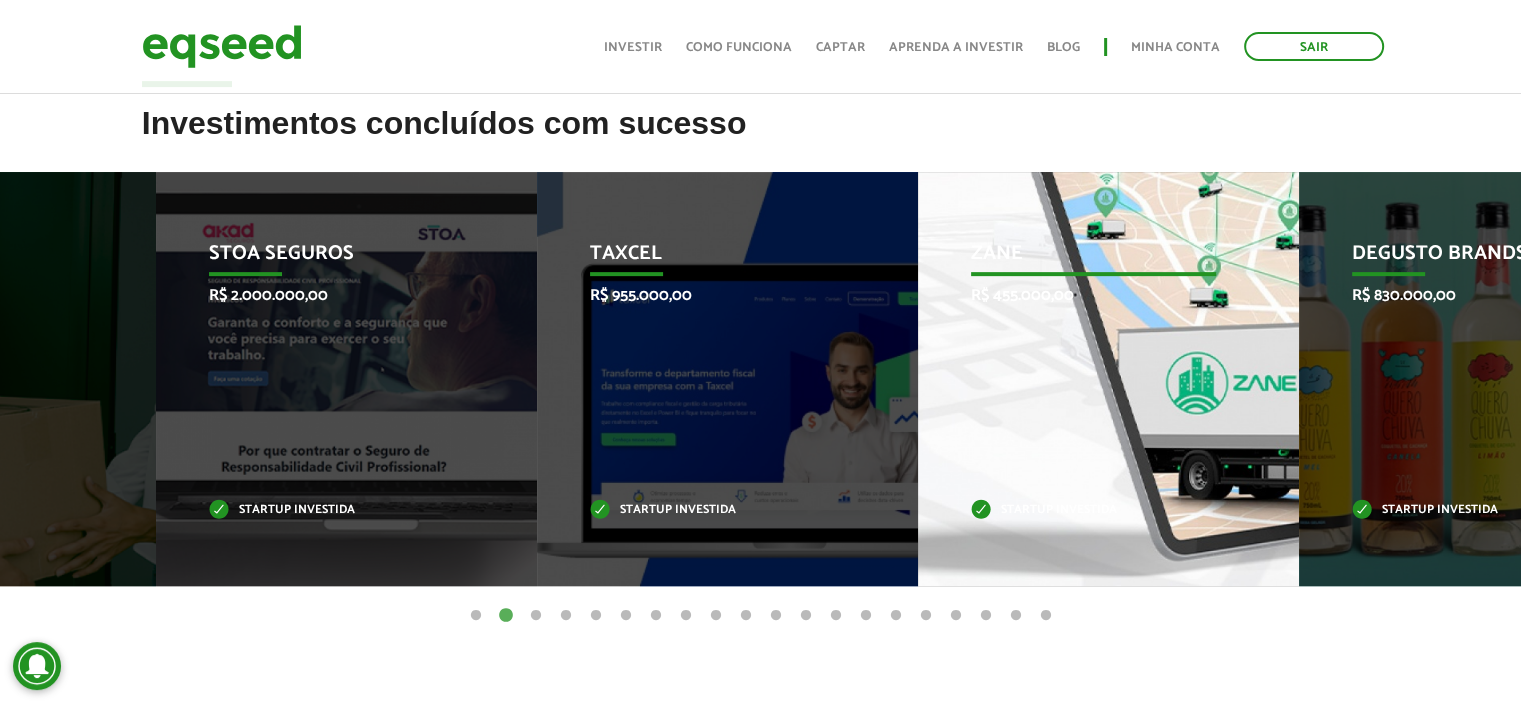 drag, startPoint x: 744, startPoint y: 183, endPoint x: 1340, endPoint y: 245, distance: 599.2161 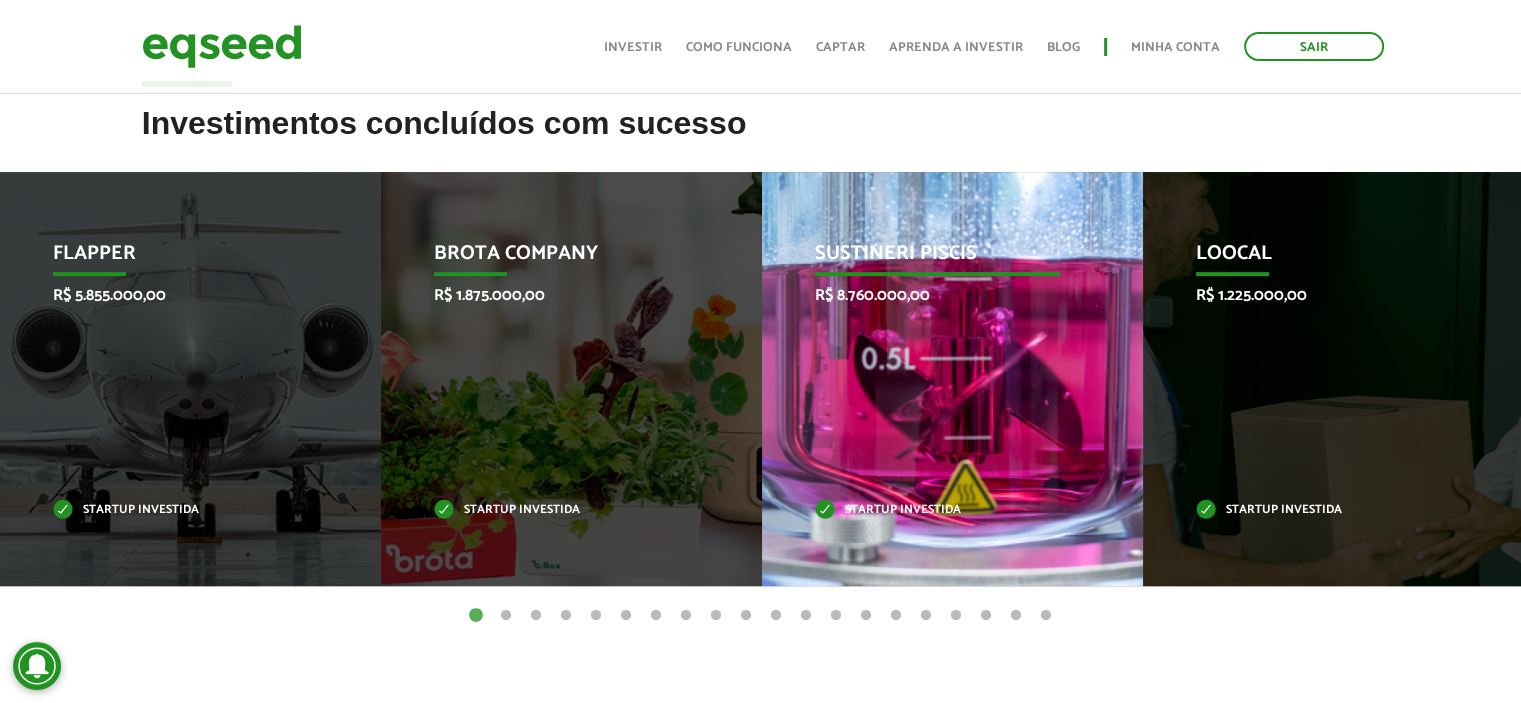 click on "Sustineri Piscis
R$ 8.760.000,00
Startup investida" at bounding box center (937, 379) 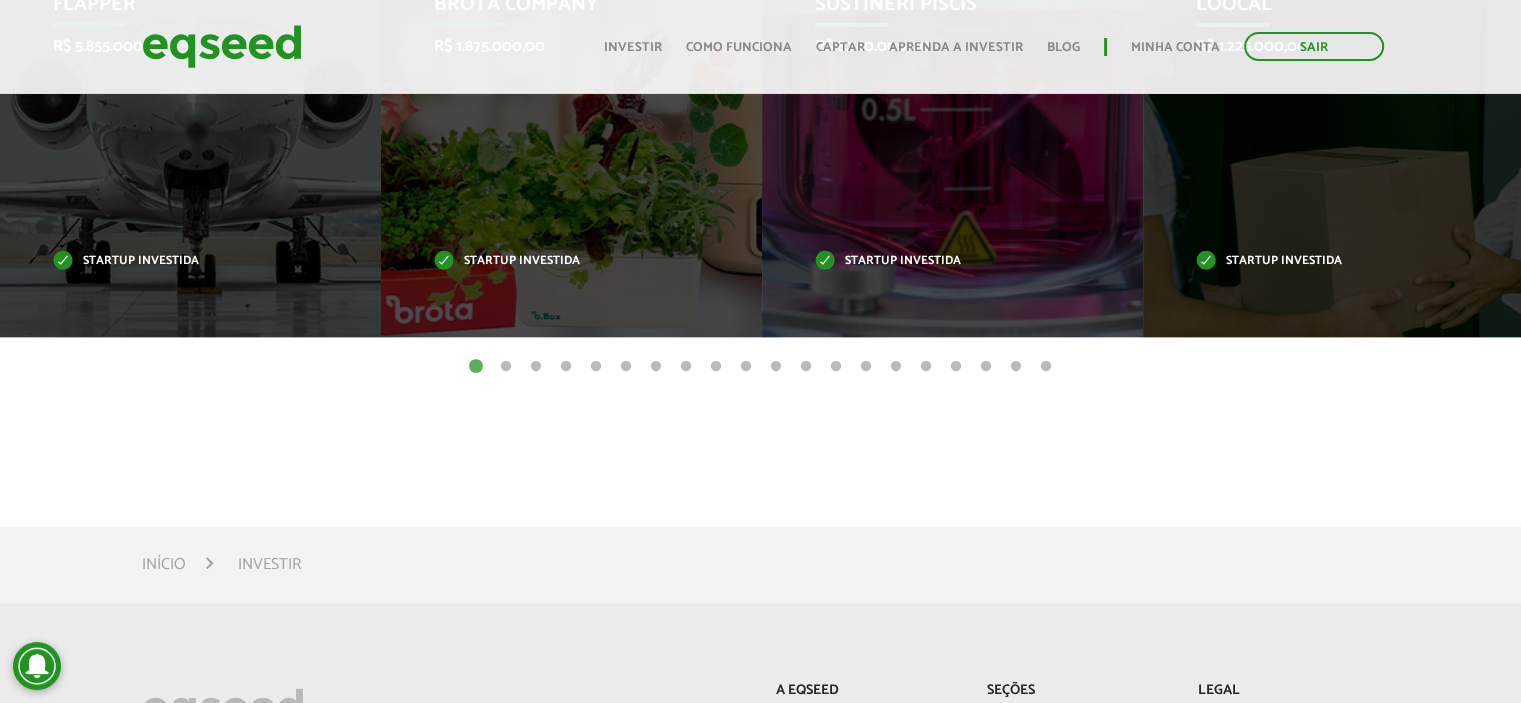 scroll, scrollTop: 736, scrollLeft: 0, axis: vertical 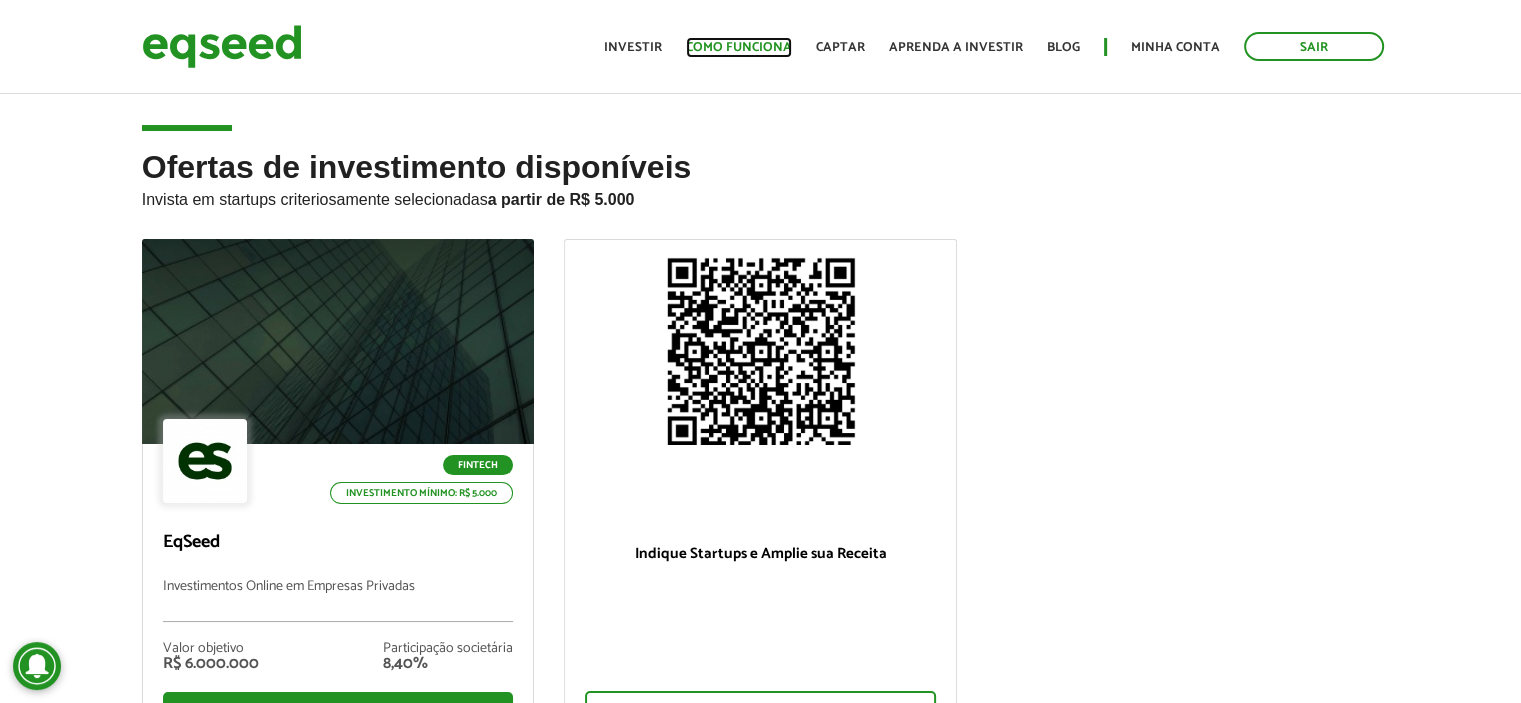 click on "Como funciona" at bounding box center [739, 47] 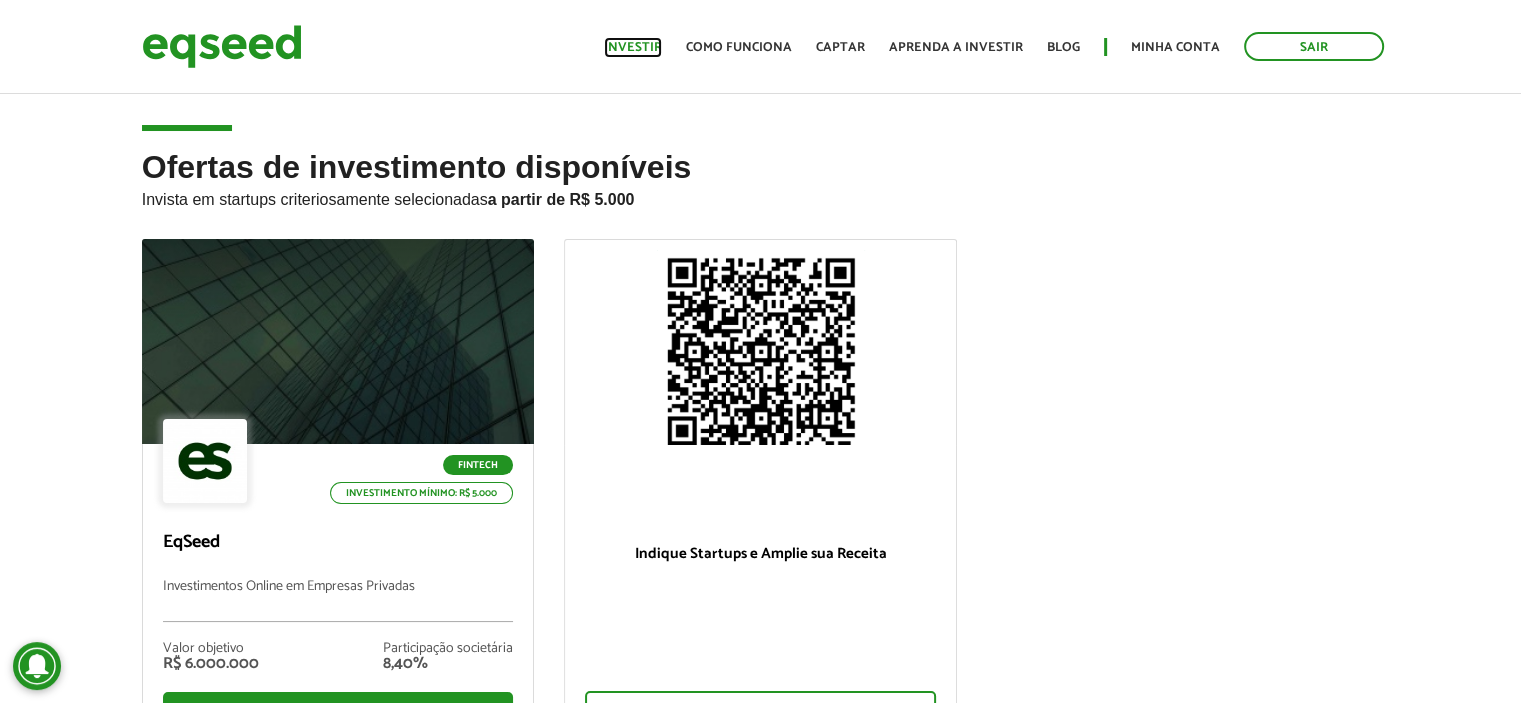 click on "Investir" at bounding box center [633, 47] 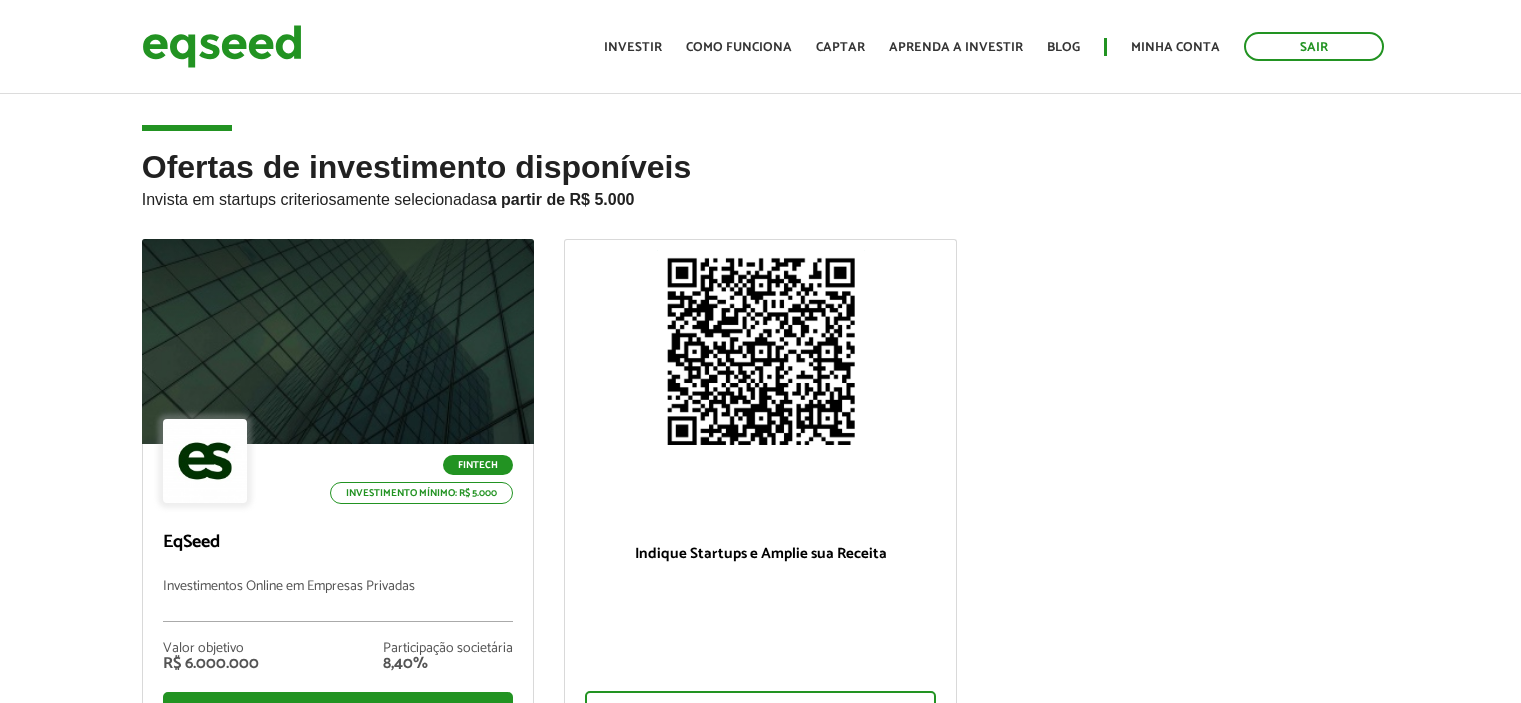 scroll, scrollTop: 0, scrollLeft: 0, axis: both 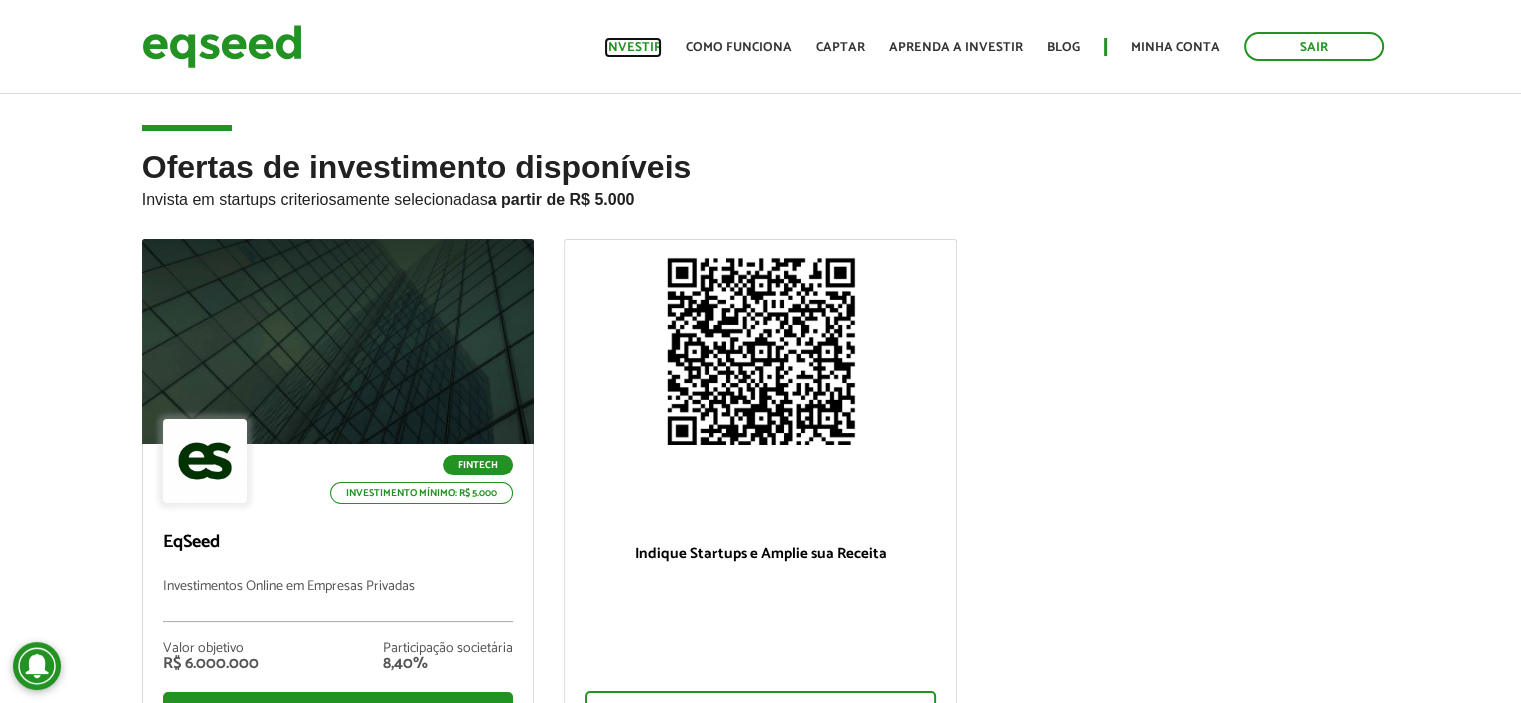 drag, startPoint x: 0, startPoint y: 0, endPoint x: 659, endPoint y: 44, distance: 660.4673 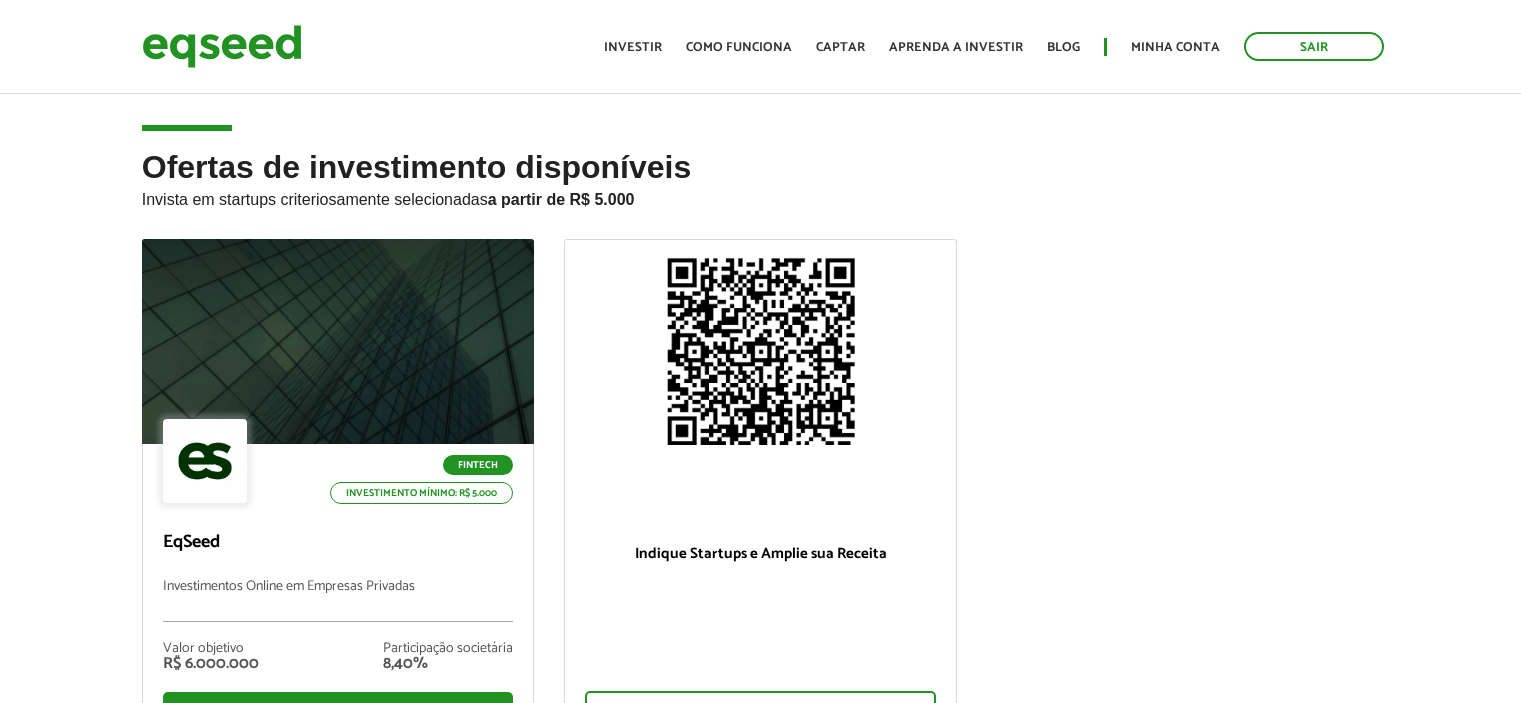 scroll, scrollTop: 0, scrollLeft: 0, axis: both 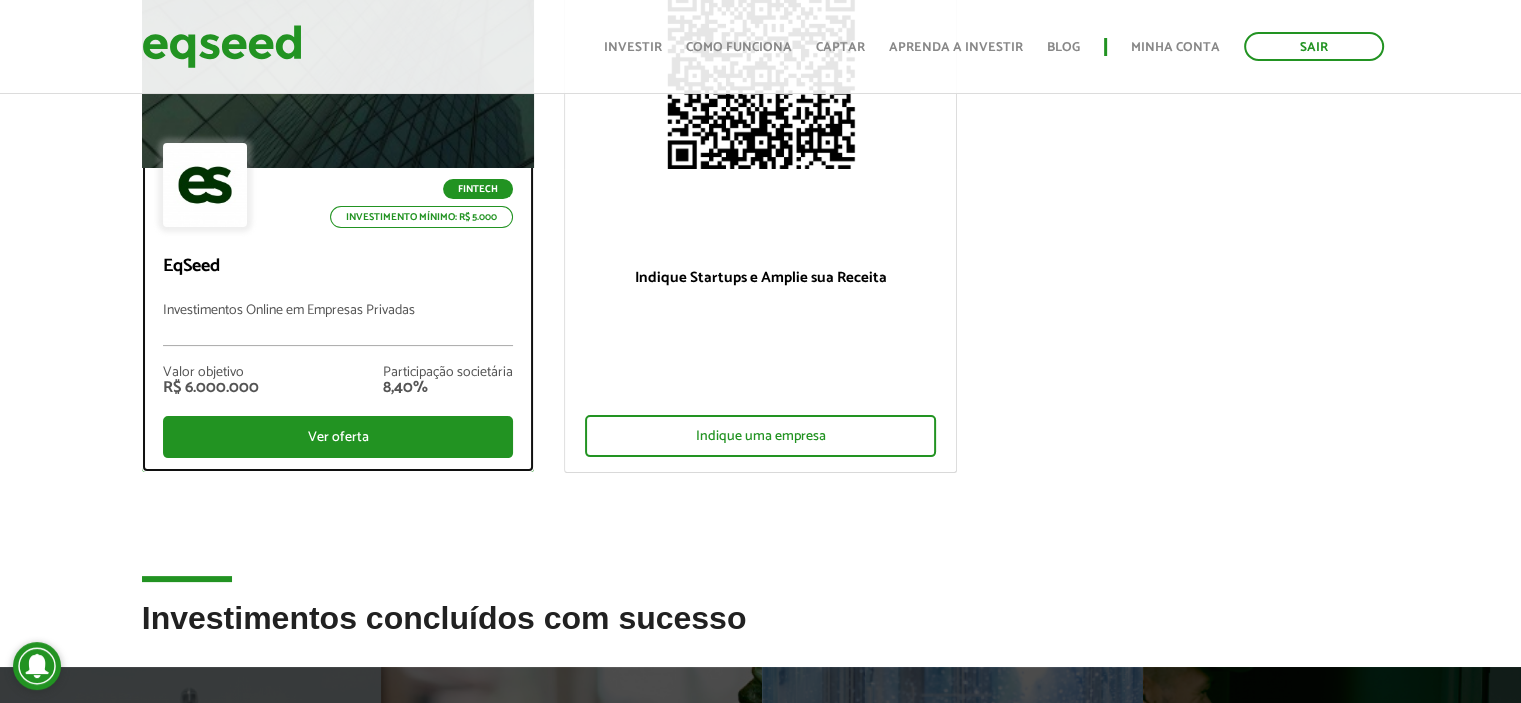 click on "Valor objetivo
R$ 6.000.000
Participação societária
8,40%" at bounding box center [338, 381] 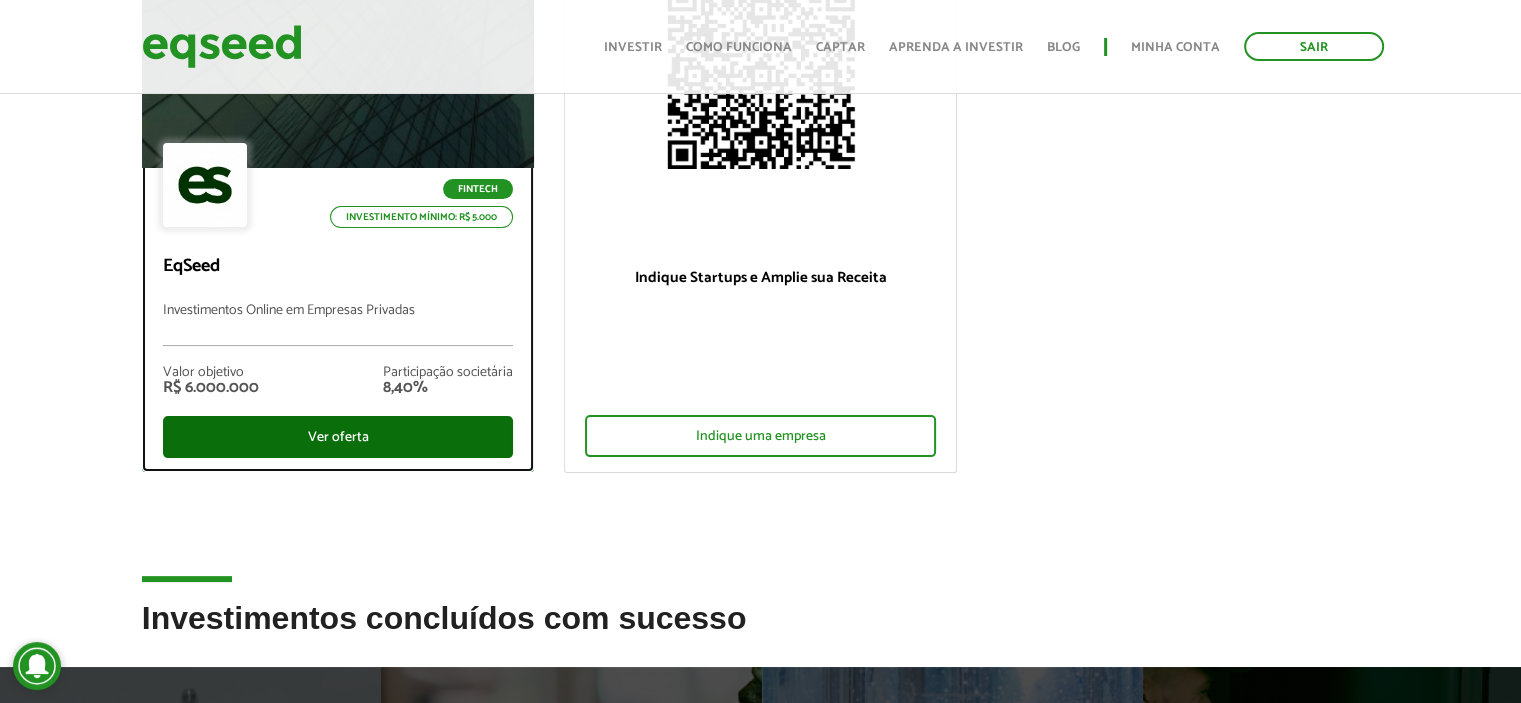click on "Ver oferta" at bounding box center [338, 437] 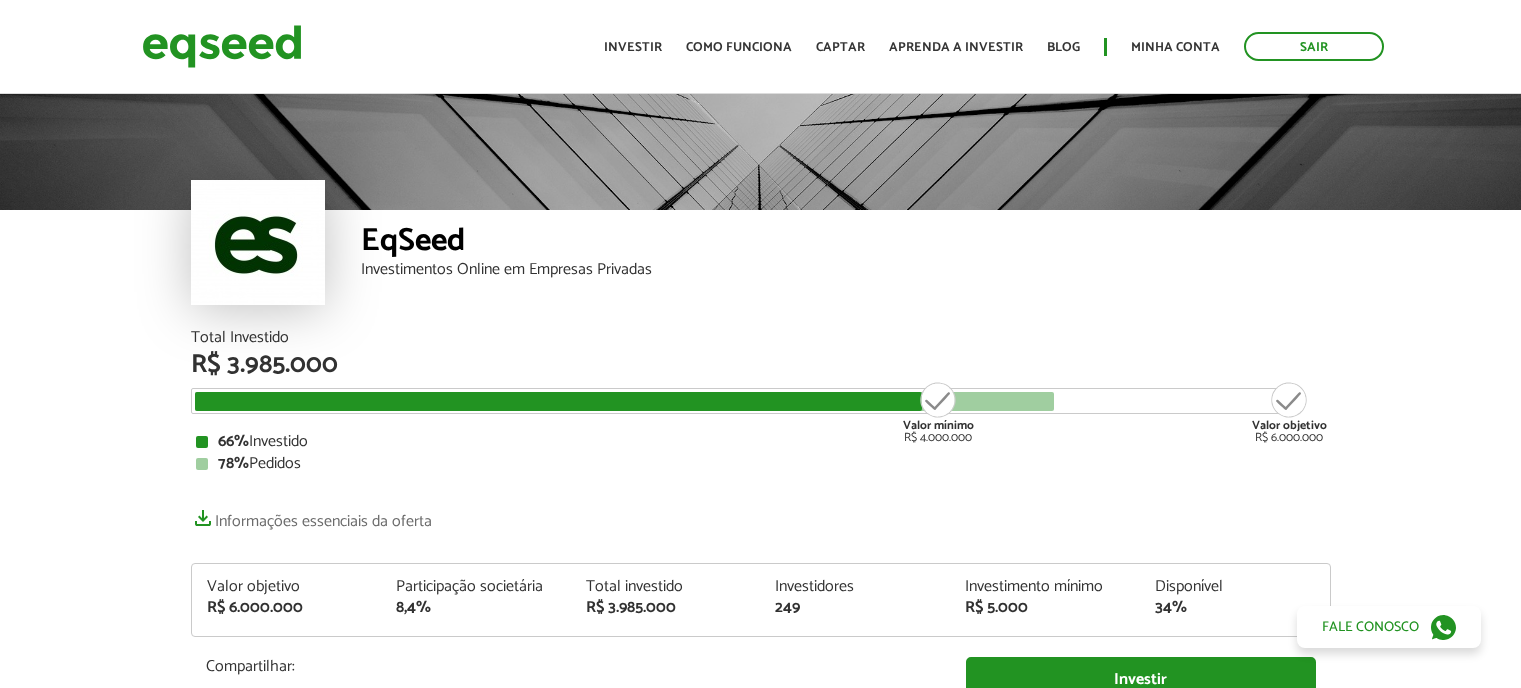 scroll, scrollTop: 0, scrollLeft: 0, axis: both 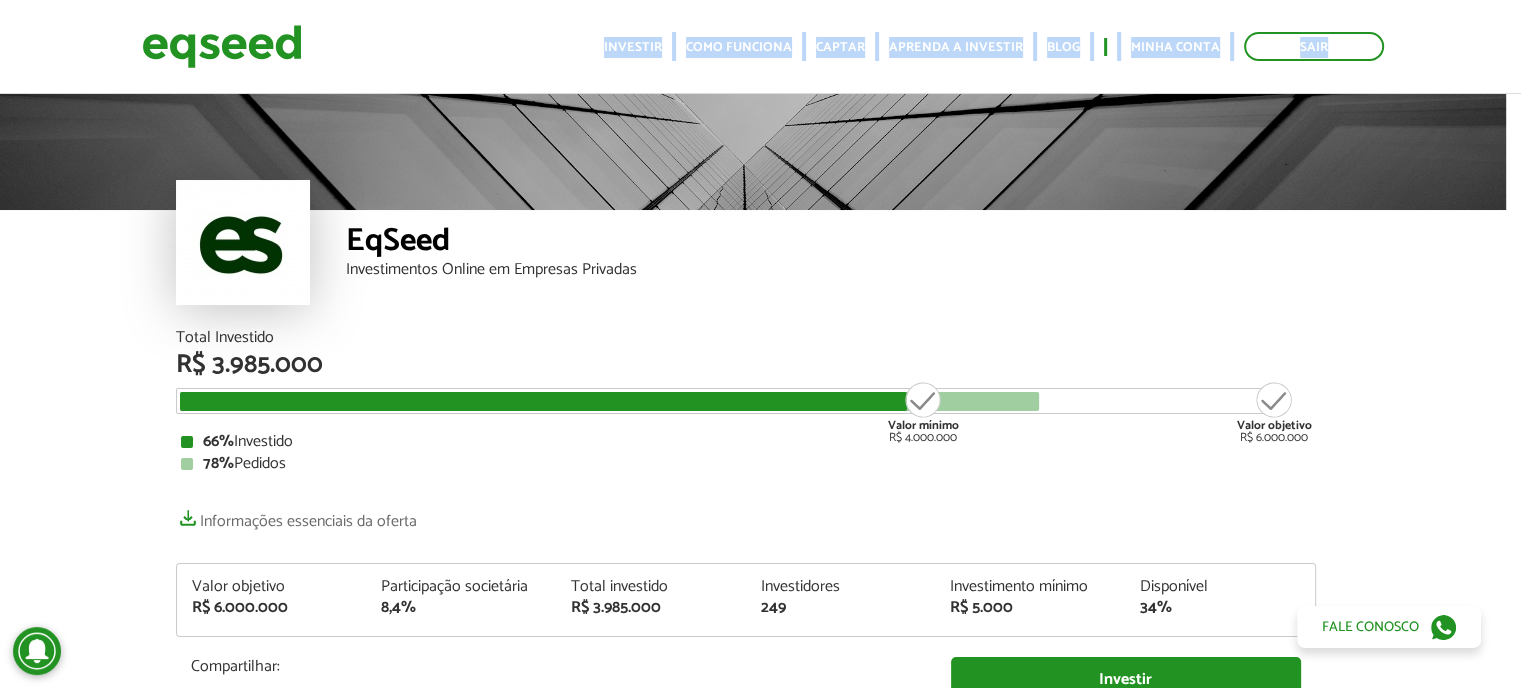drag, startPoint x: 1520, startPoint y: 62, endPoint x: 1524, endPoint y: 74, distance: 12.649111 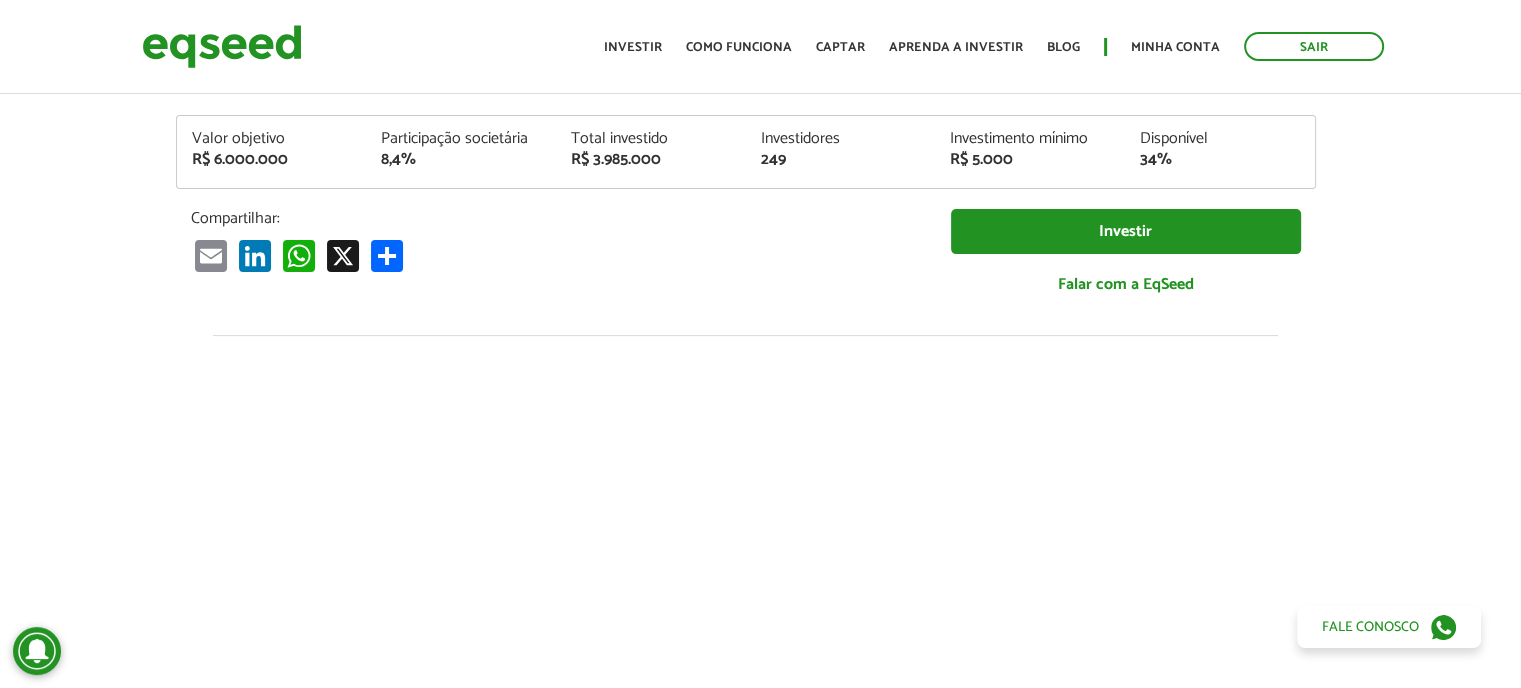 scroll, scrollTop: 0, scrollLeft: 15, axis: horizontal 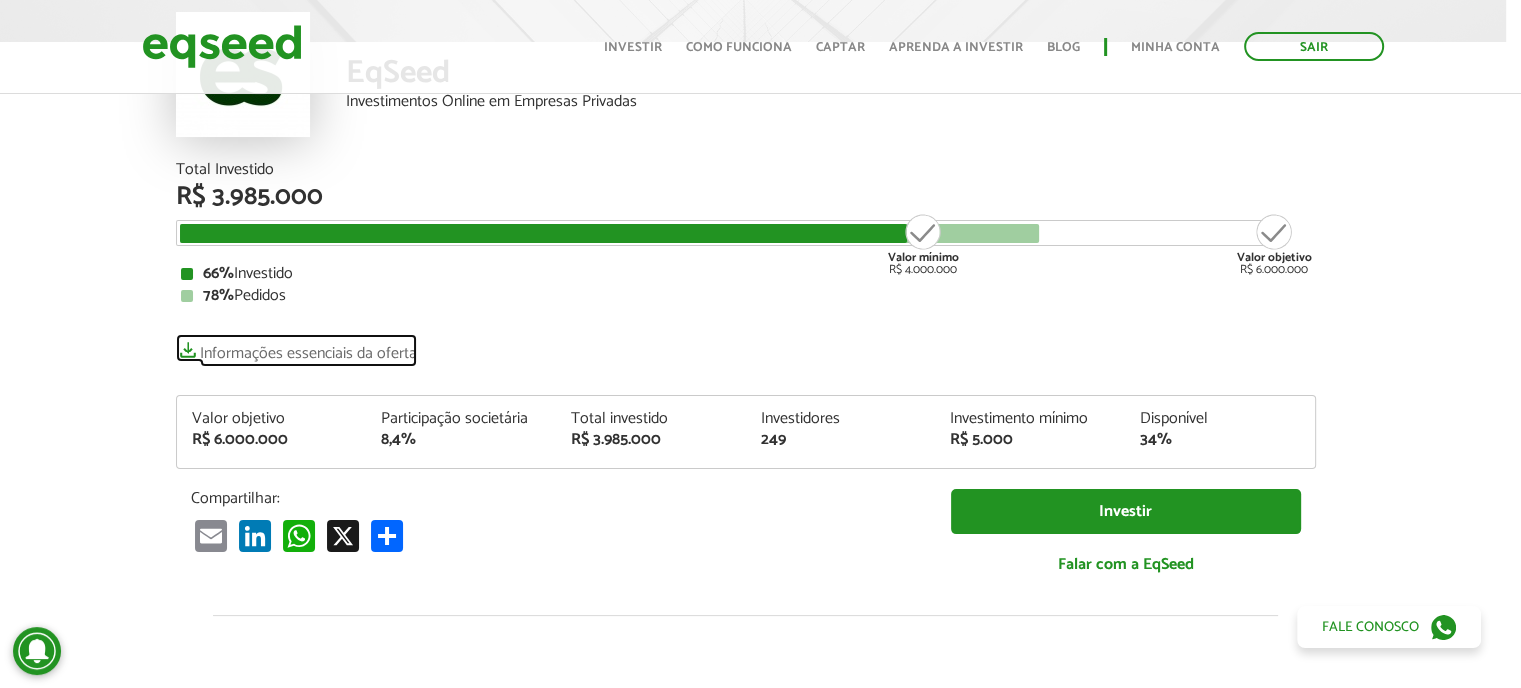 click on "Informações essenciais da oferta" at bounding box center [296, 348] 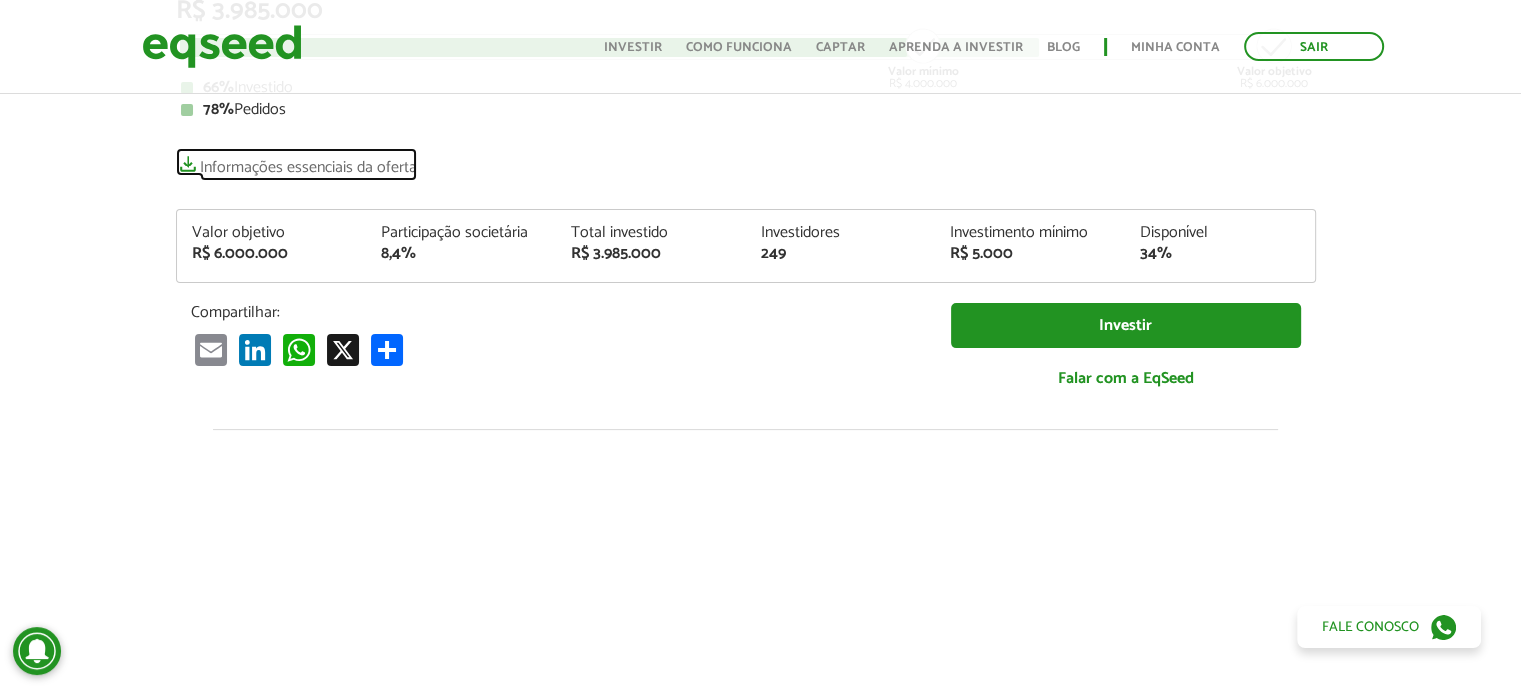 scroll, scrollTop: 330, scrollLeft: 15, axis: both 